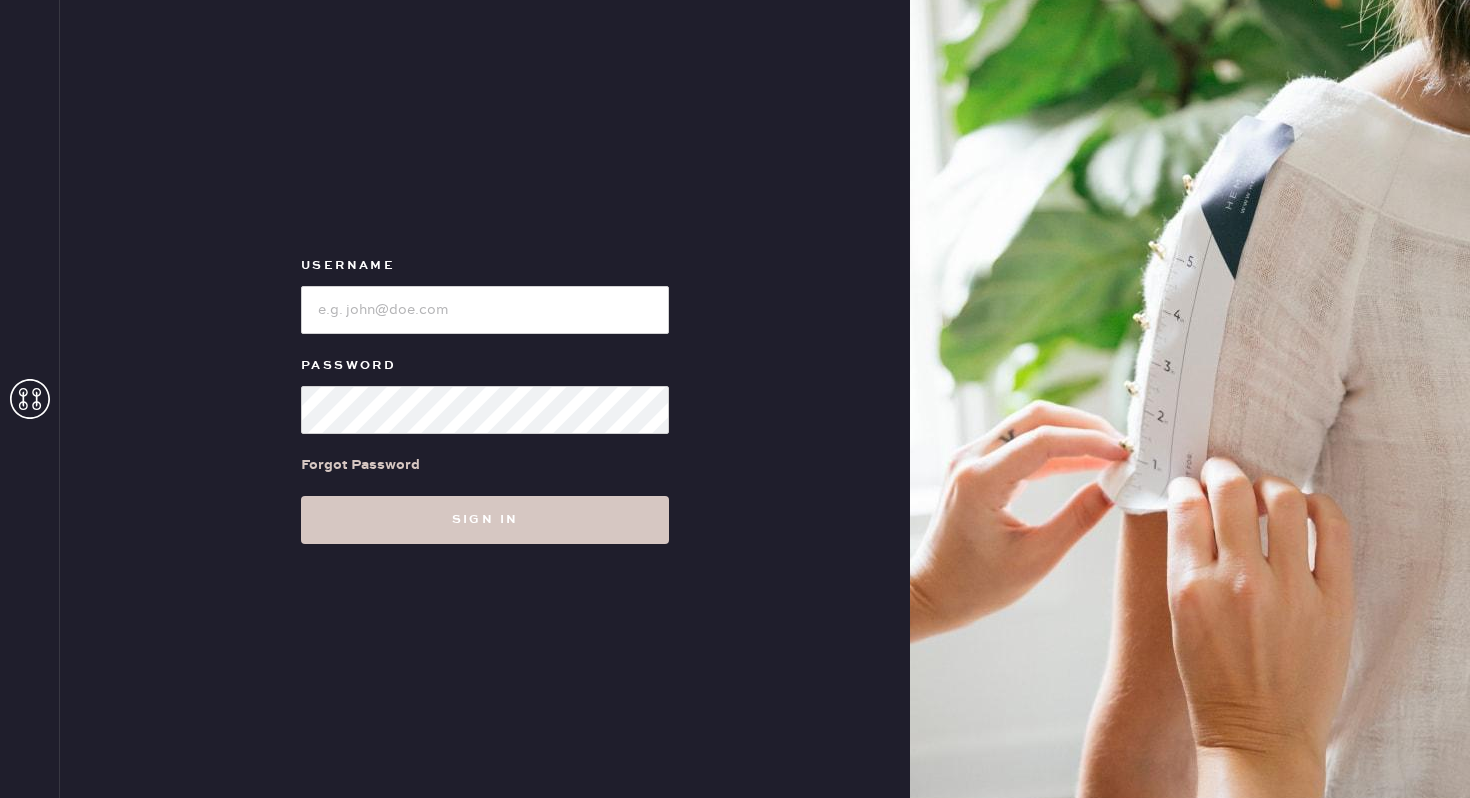 scroll, scrollTop: 0, scrollLeft: 0, axis: both 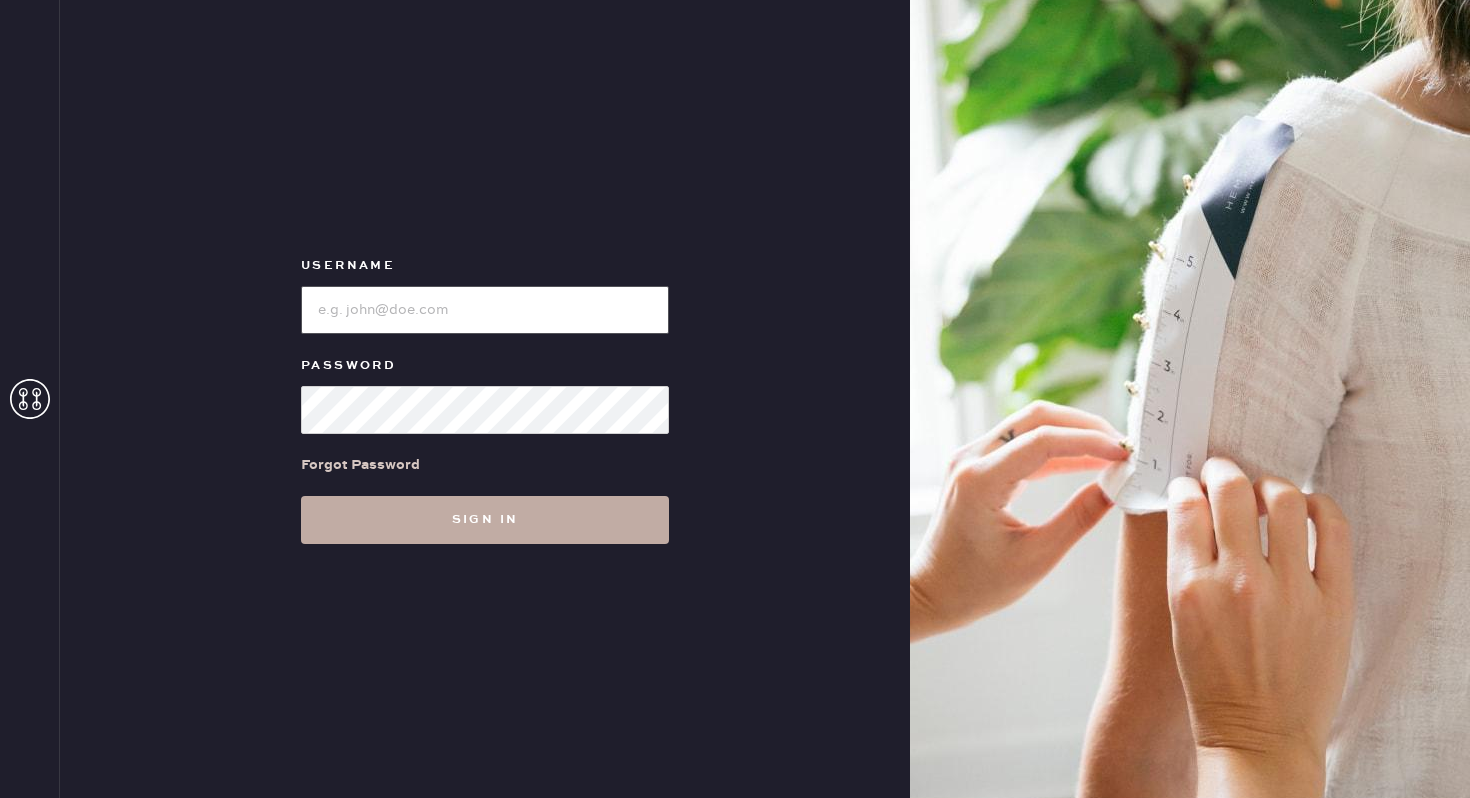 type on "[BRAND]" 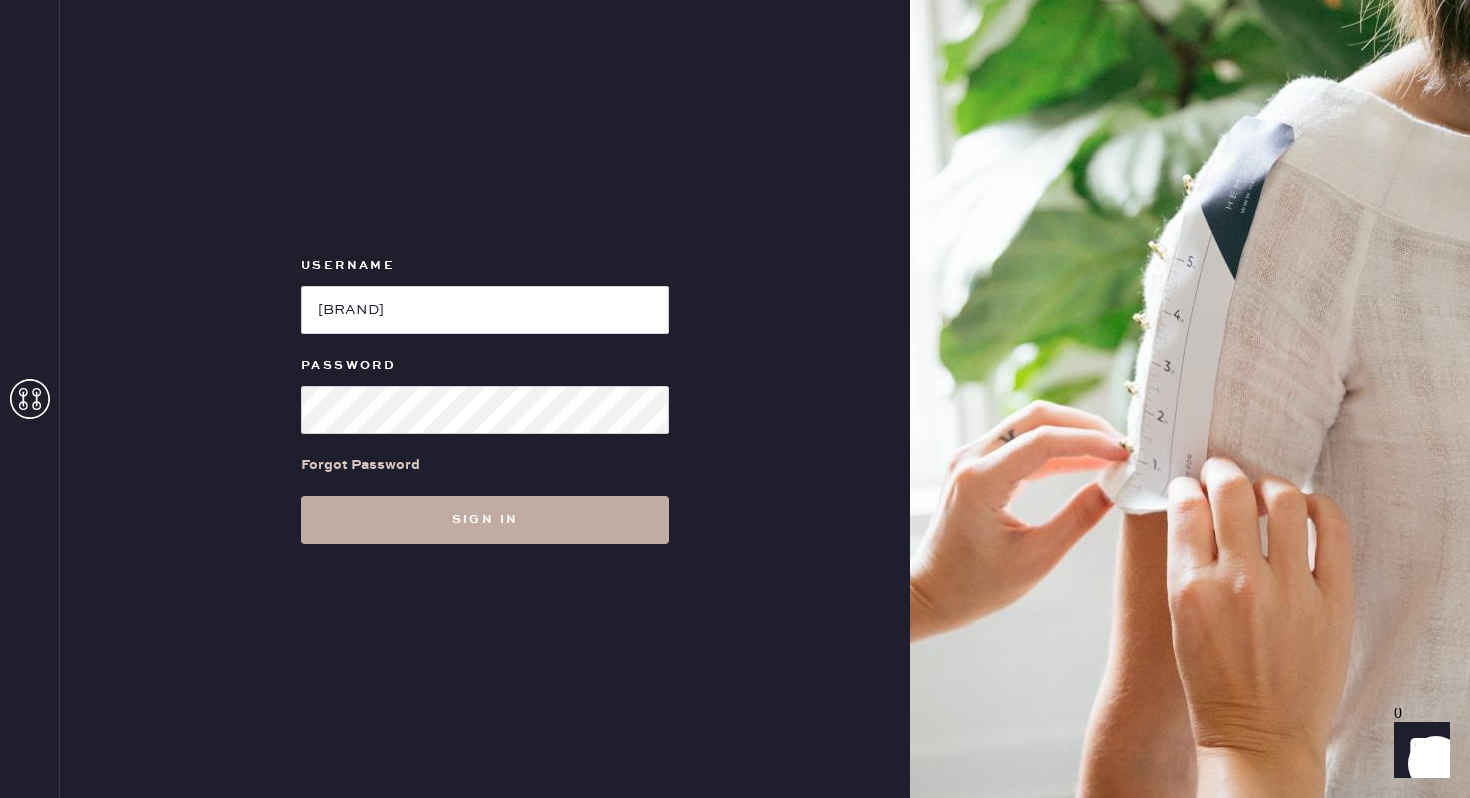 click on "Sign in" at bounding box center [485, 520] 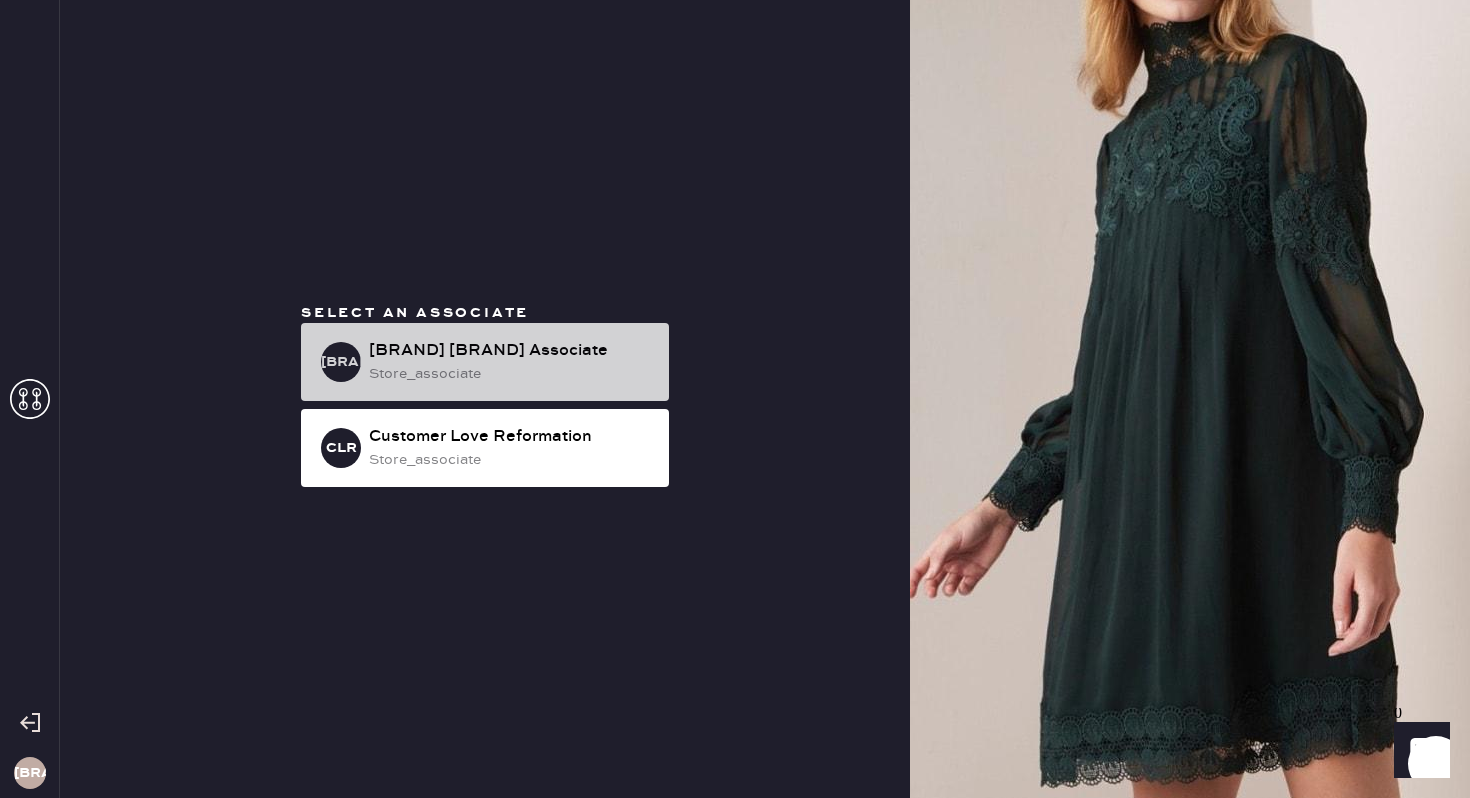 click on "[BRAND] [BRAND] Associate store_associate" at bounding box center (485, 362) 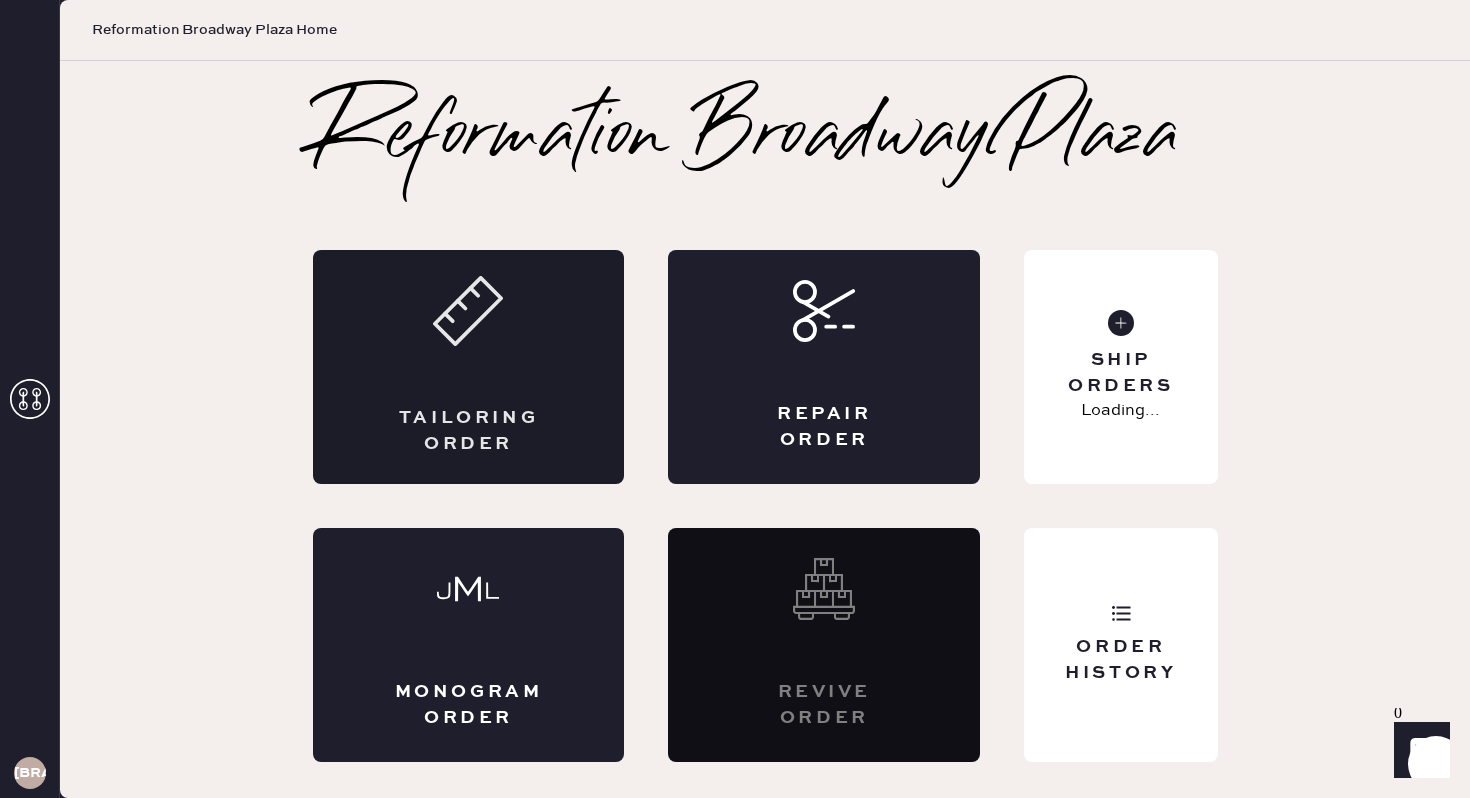 click on "Tailoring Order" at bounding box center [469, 367] 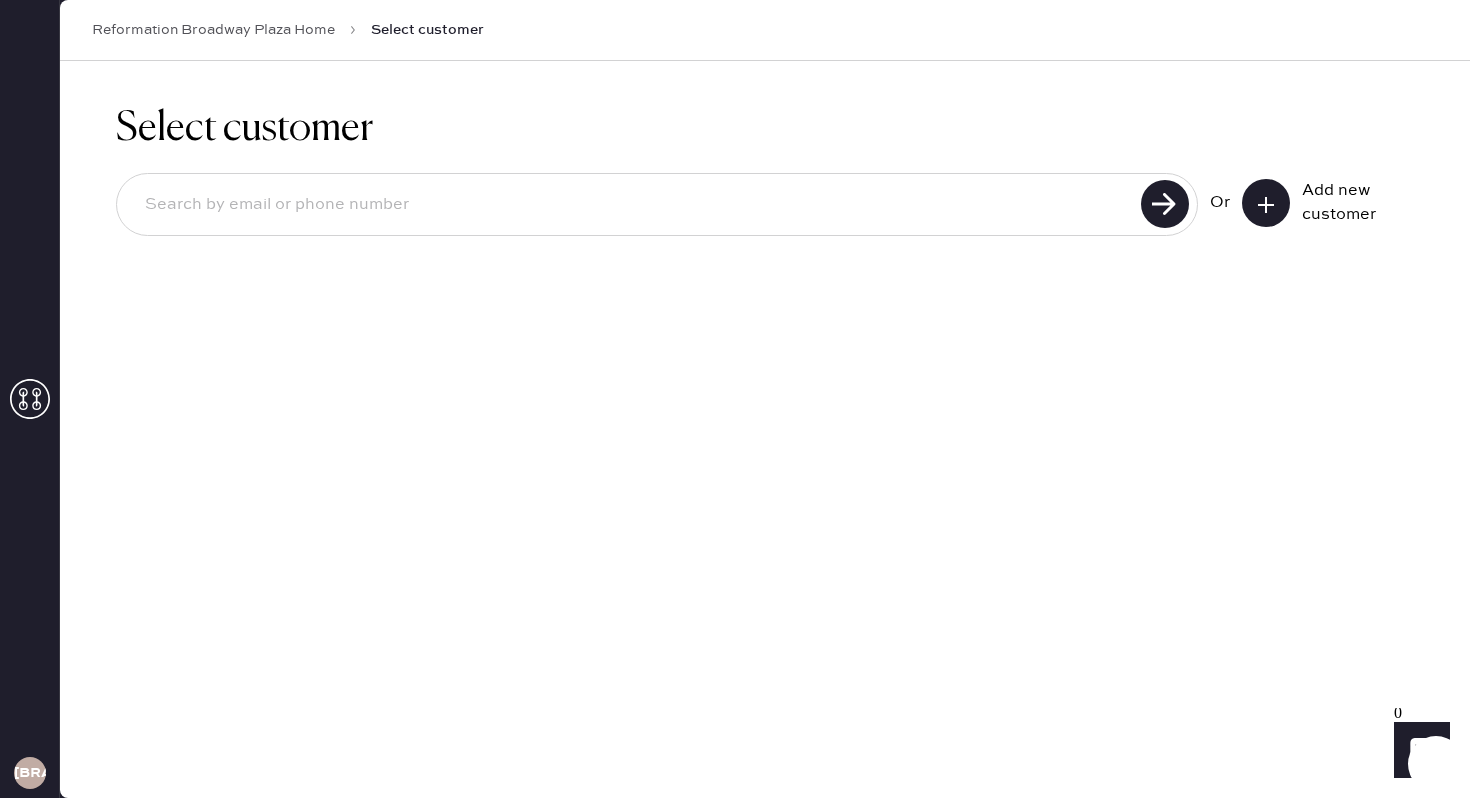 click at bounding box center (632, 205) 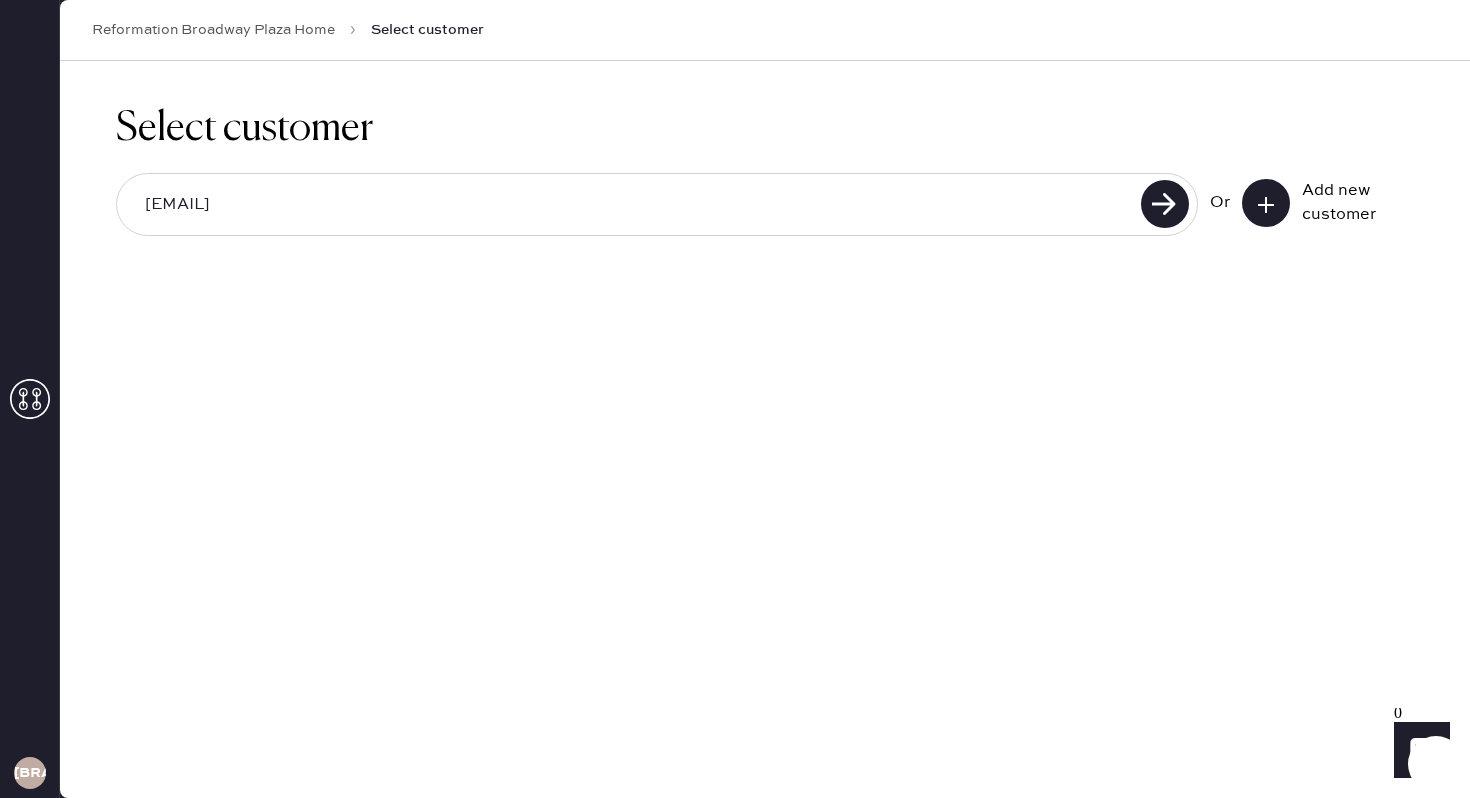type on "[EMAIL]" 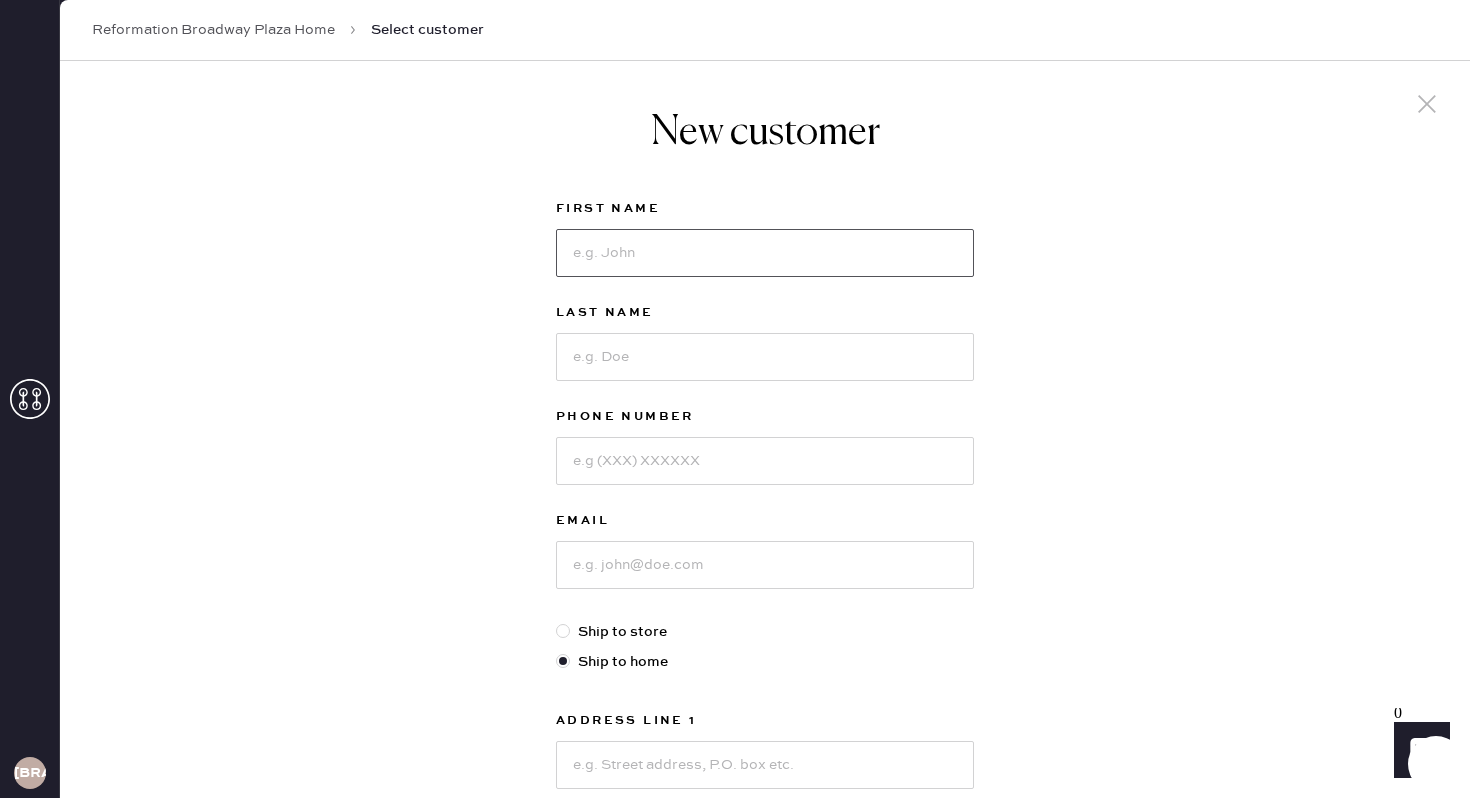 click at bounding box center [765, 253] 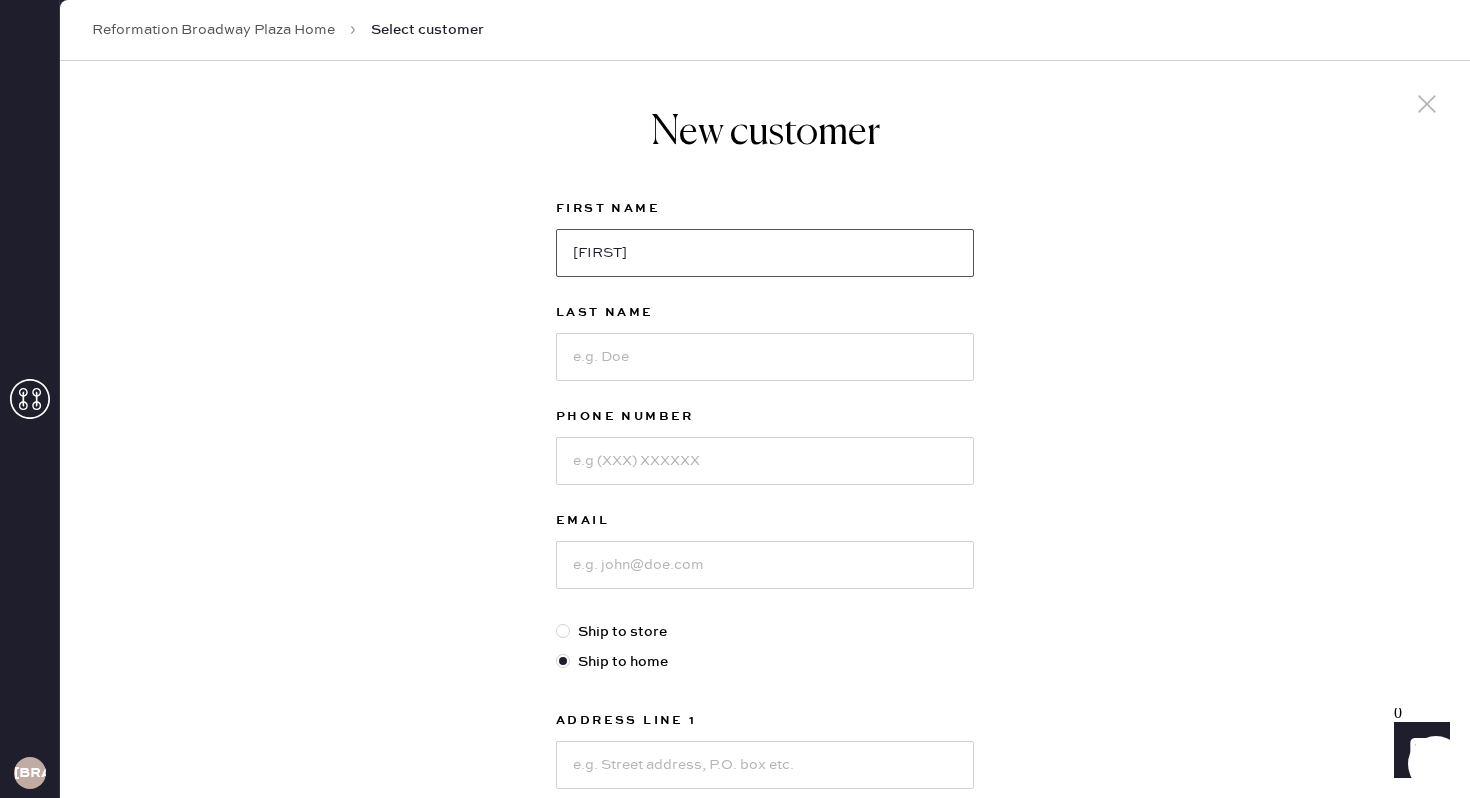 type on "[FIRST]" 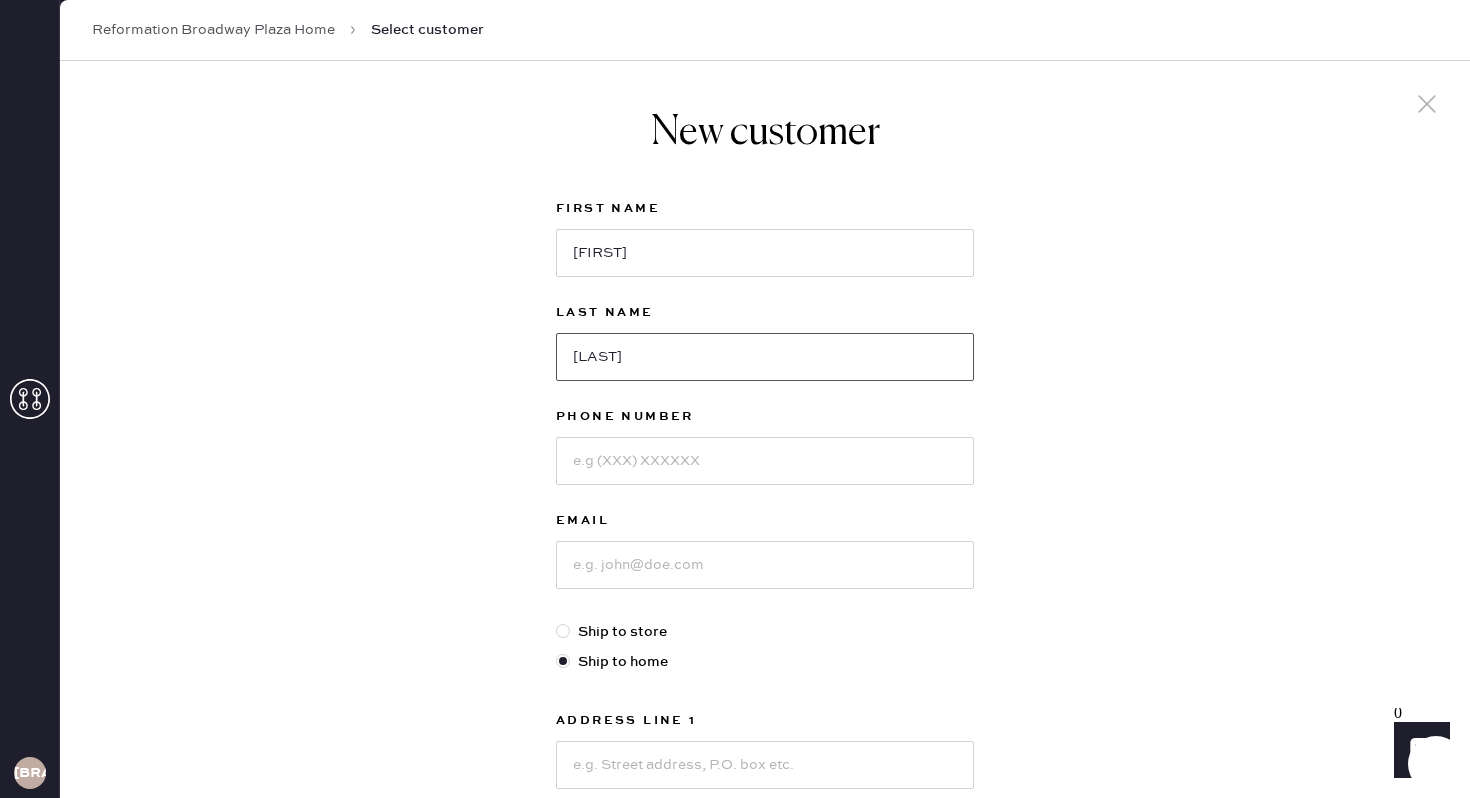 type on "[LAST]" 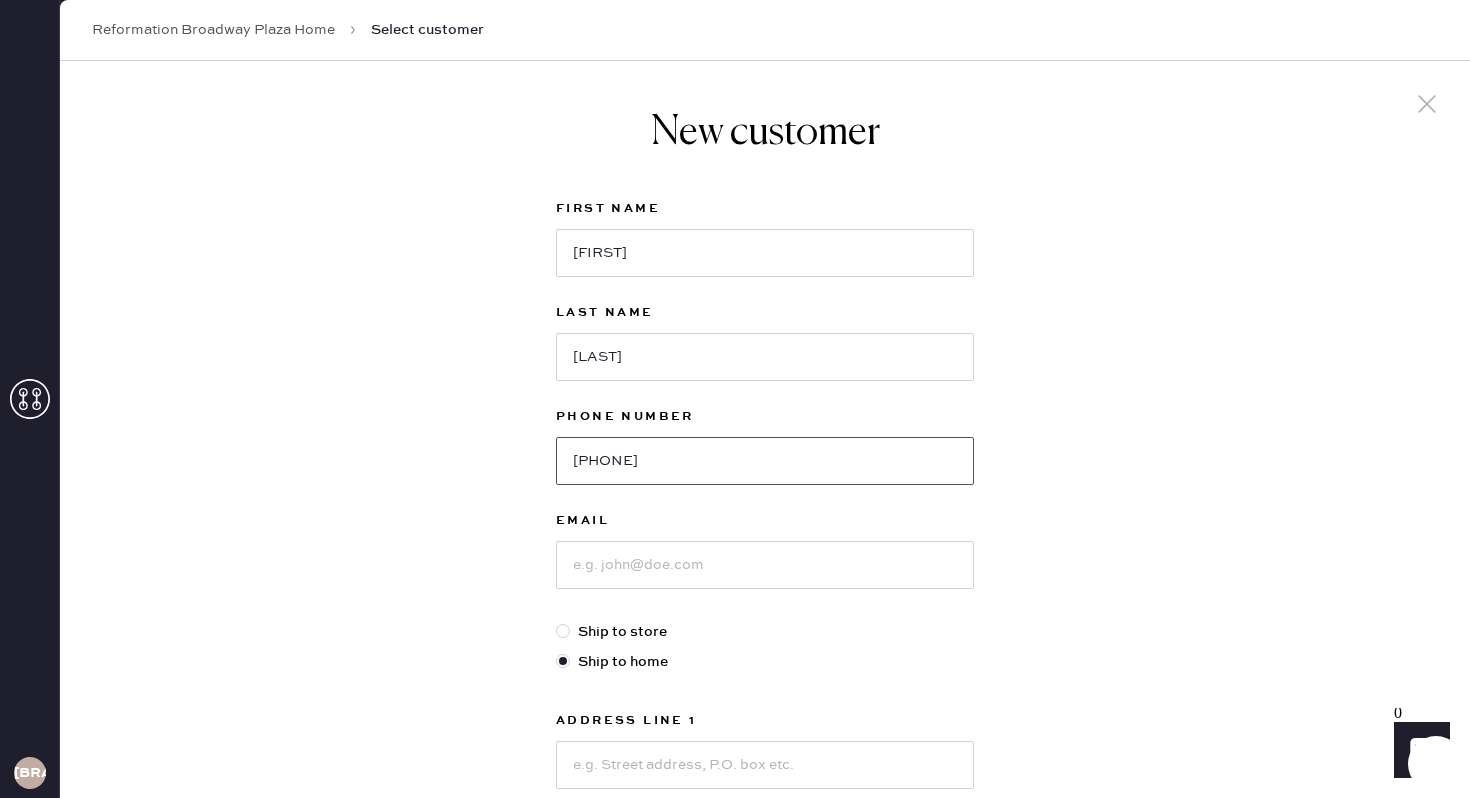 type on "[PHONE]" 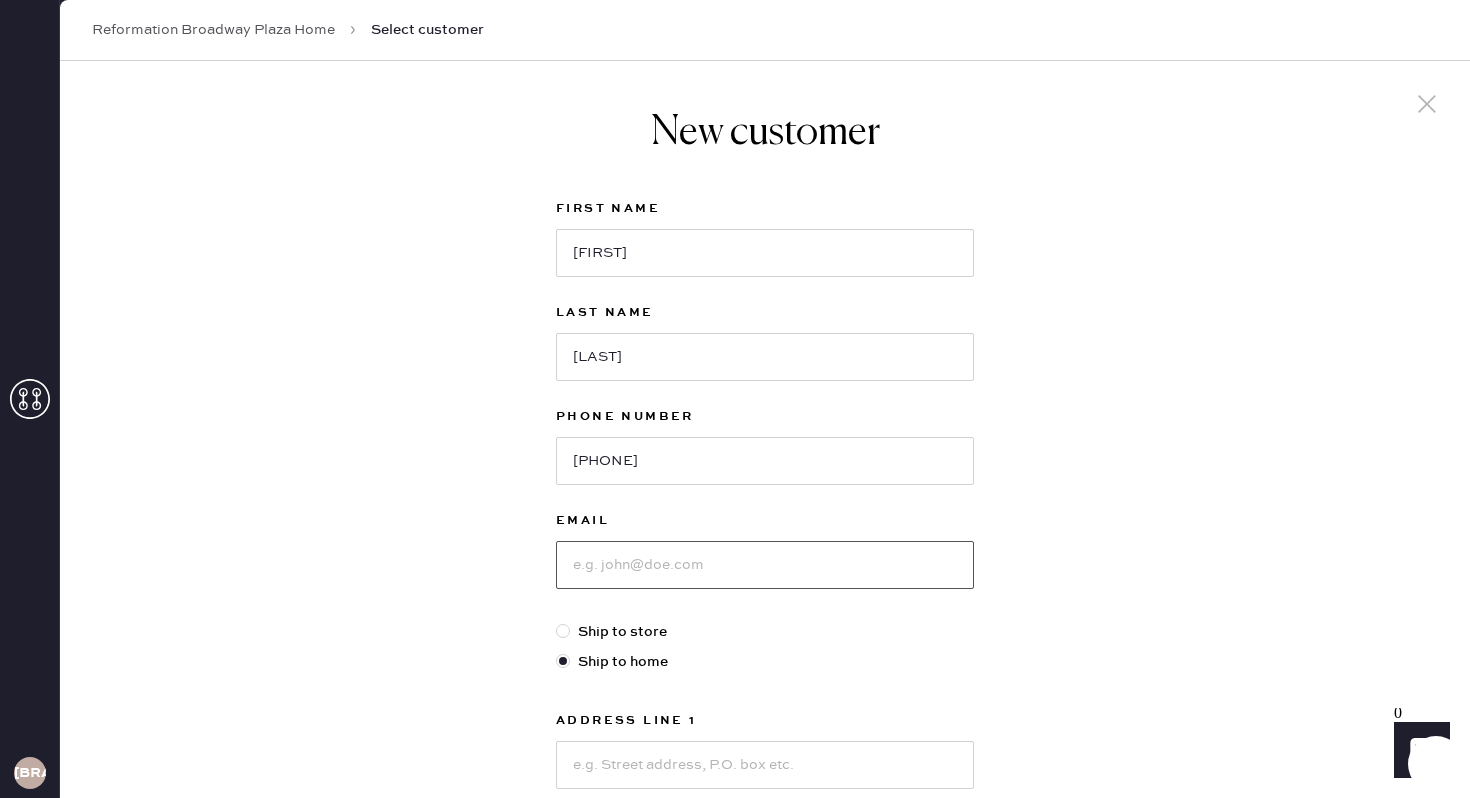 click at bounding box center (765, 565) 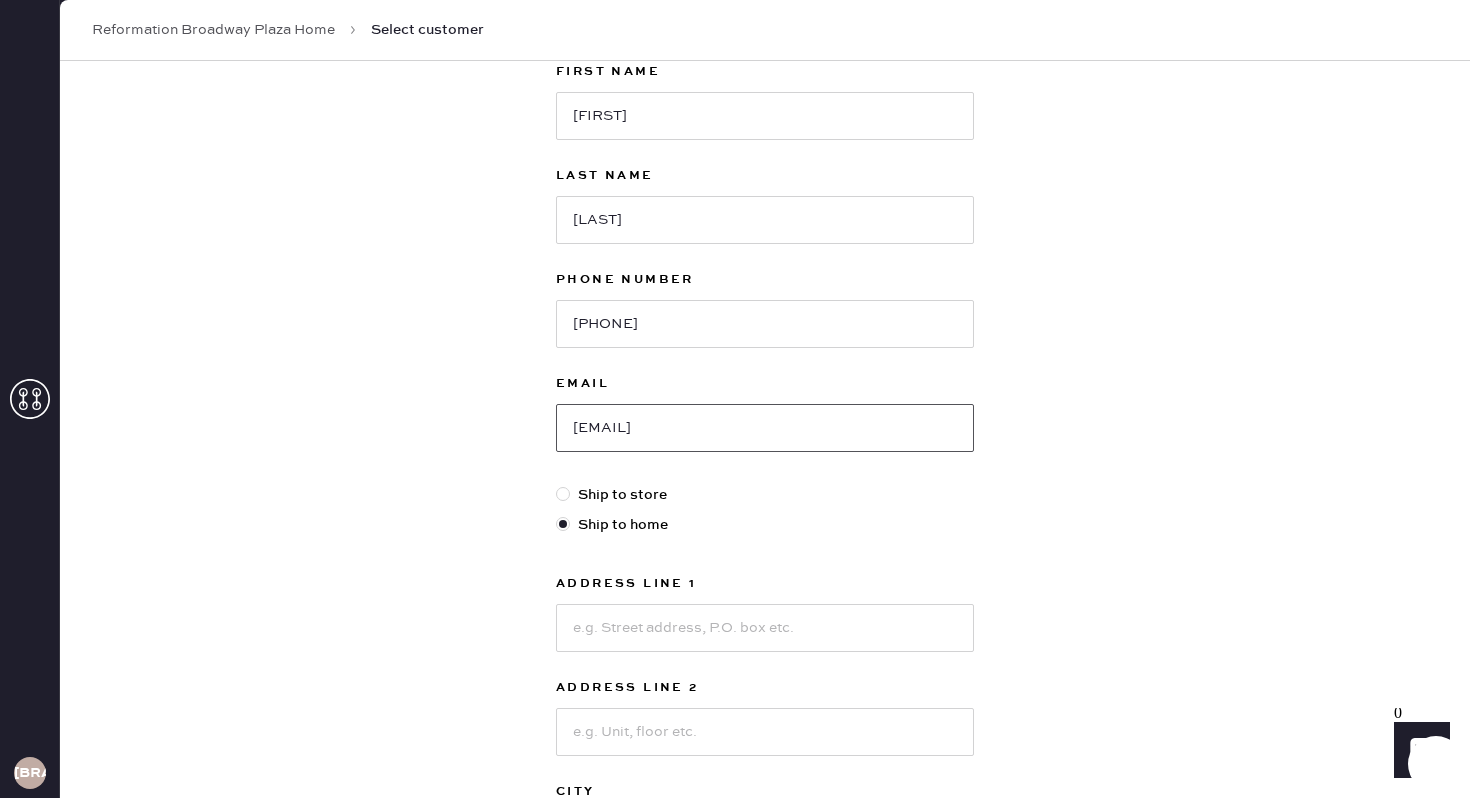 scroll, scrollTop: 146, scrollLeft: 0, axis: vertical 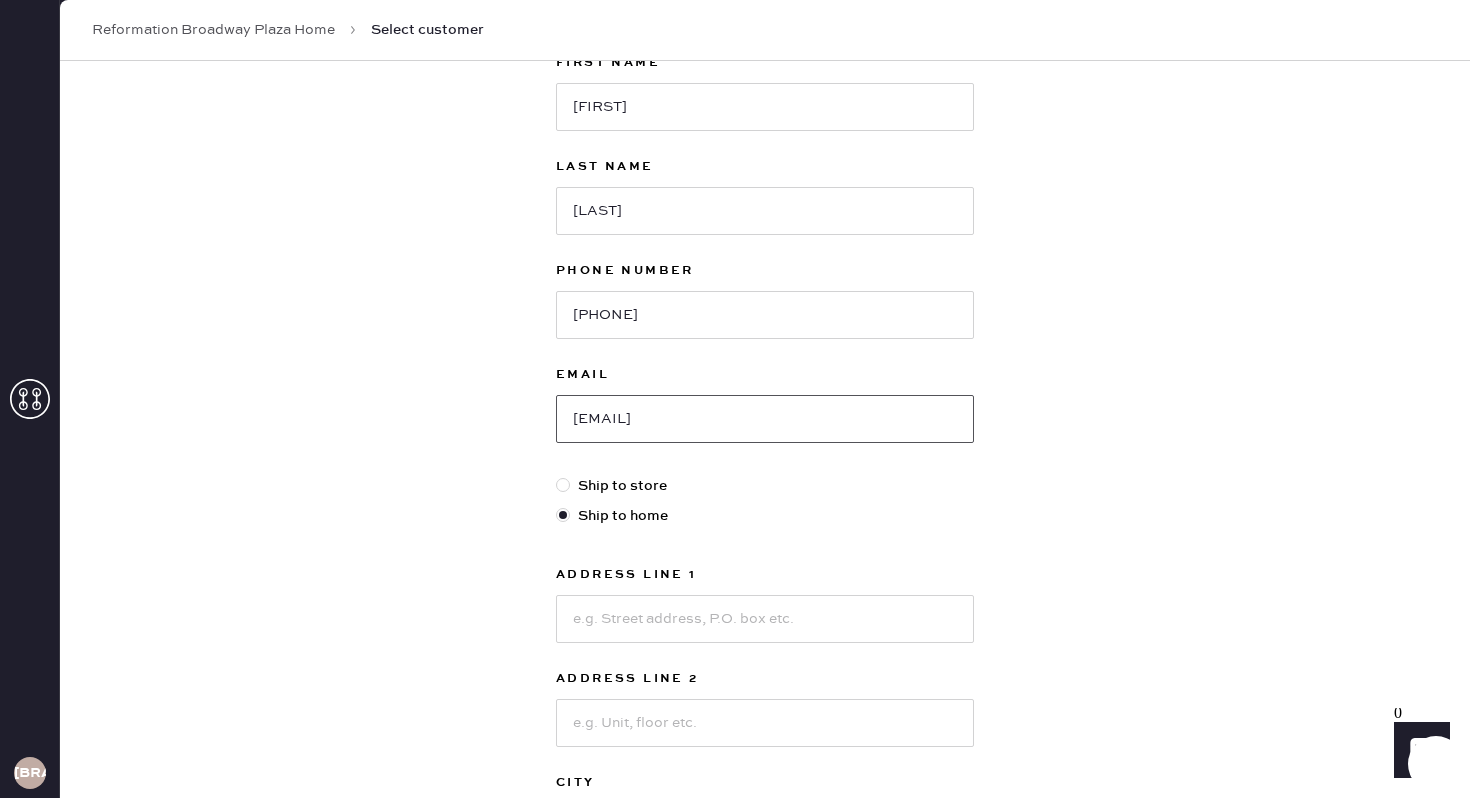 type on "[EMAIL]" 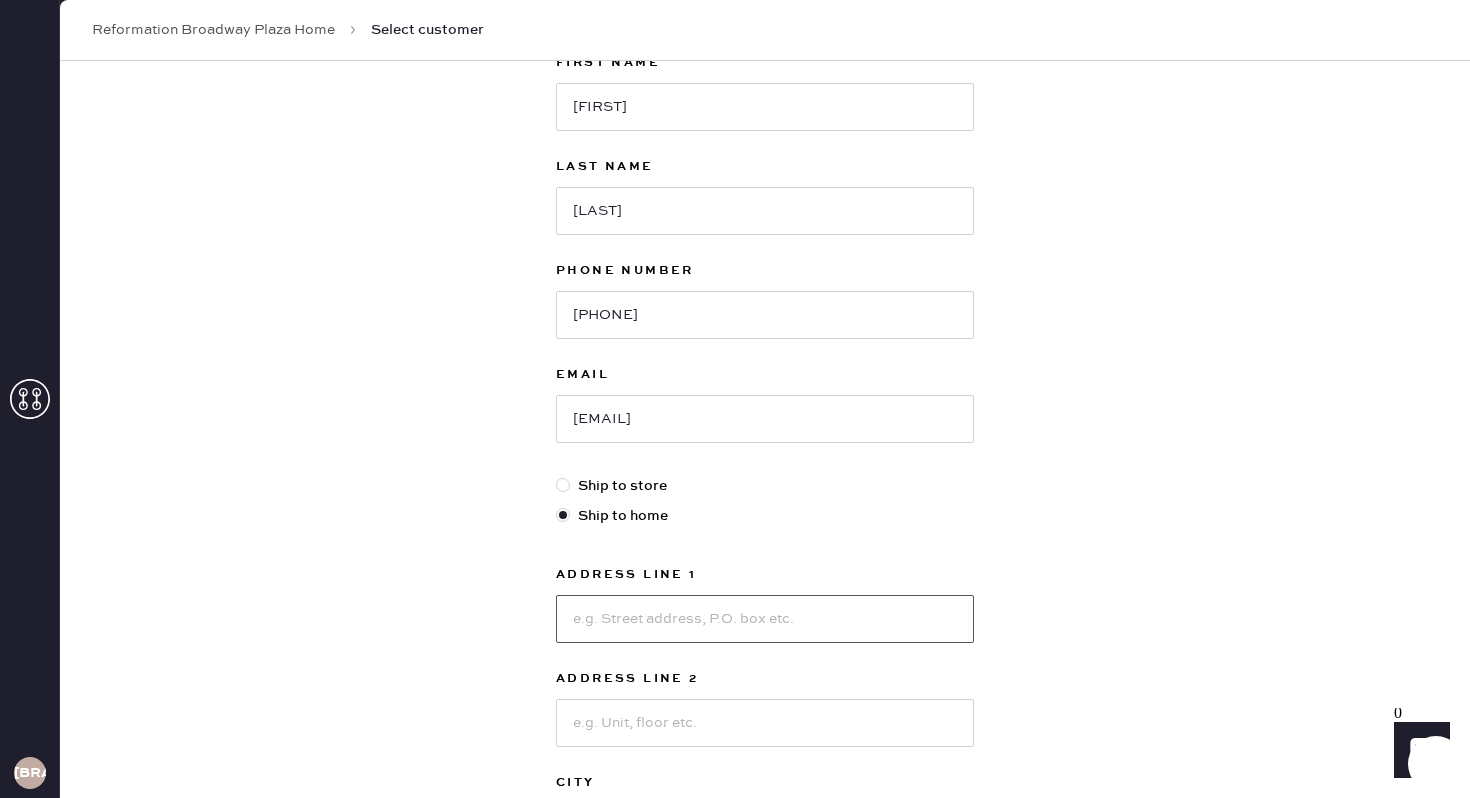 click at bounding box center [765, 619] 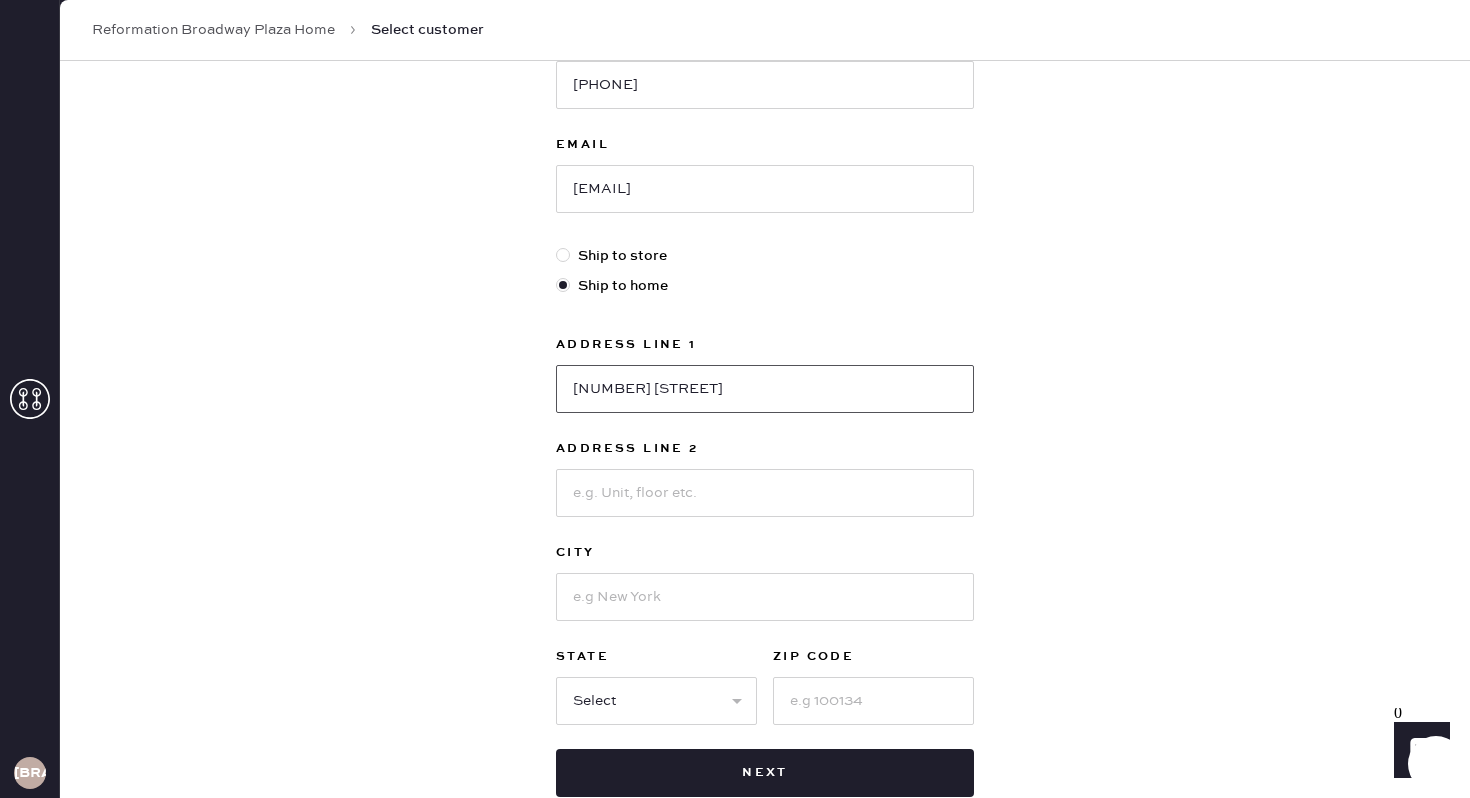 scroll, scrollTop: 410, scrollLeft: 0, axis: vertical 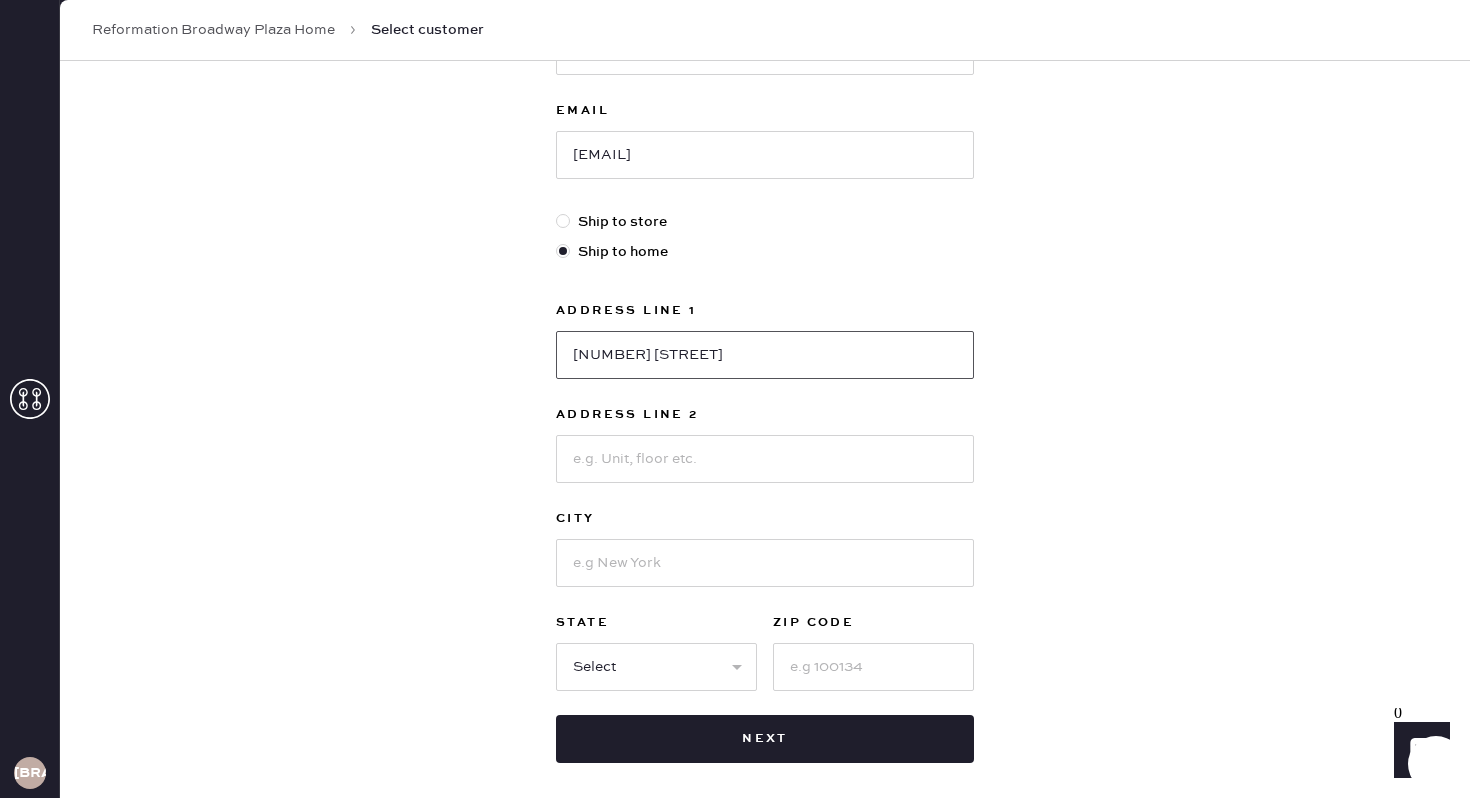 type on "[NUMBER] [STREET]" 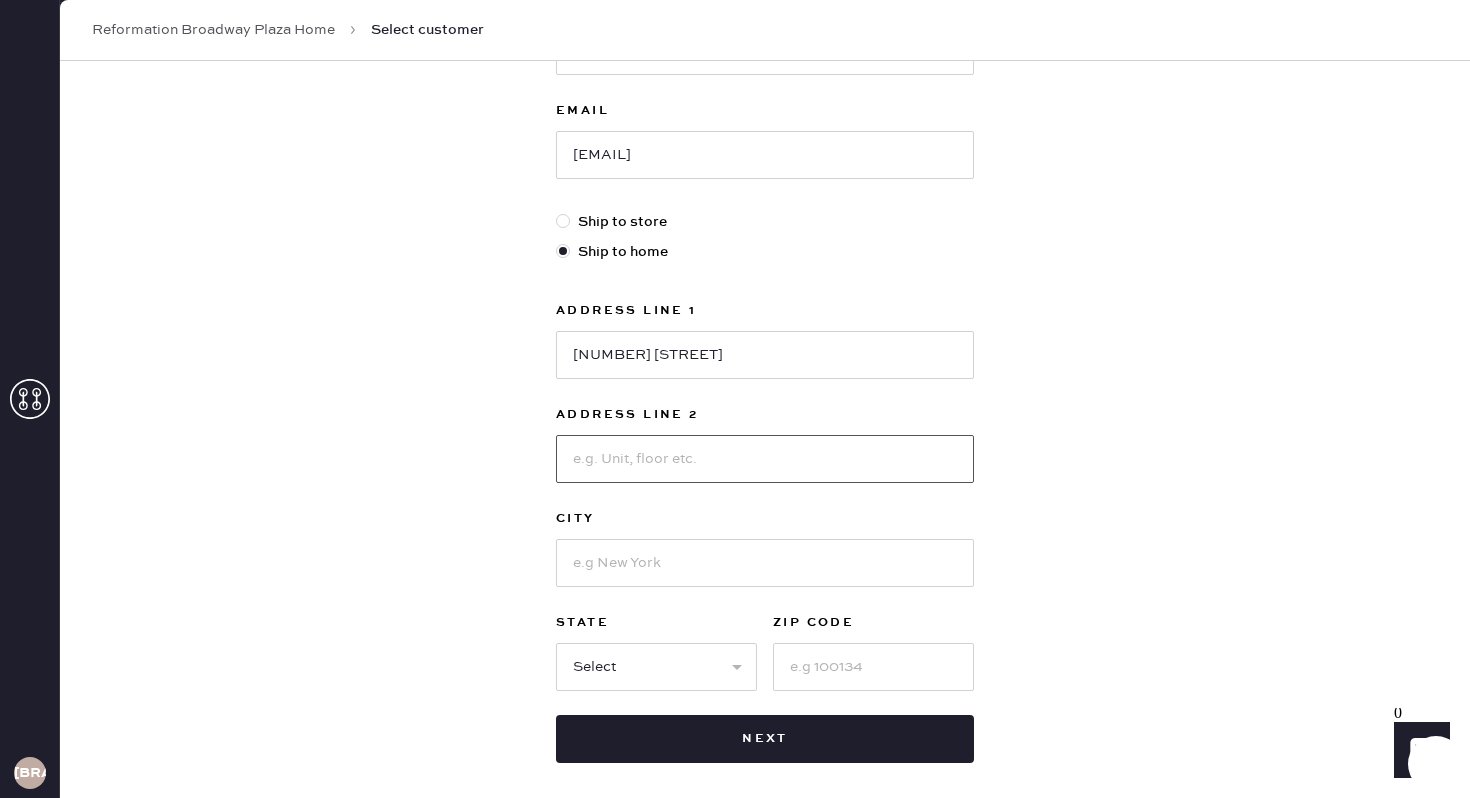 click at bounding box center [765, 459] 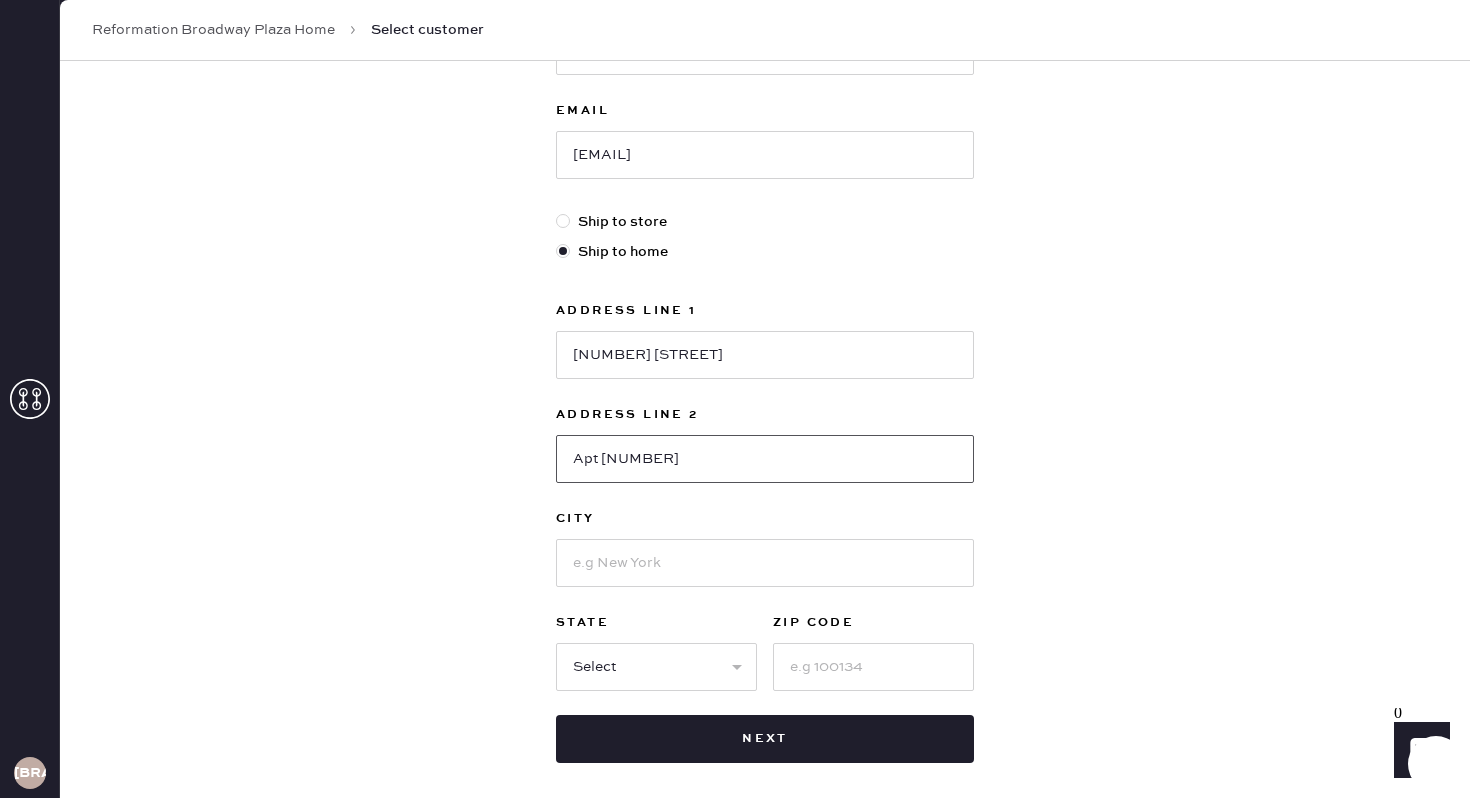 type on "Apt [NUMBER]" 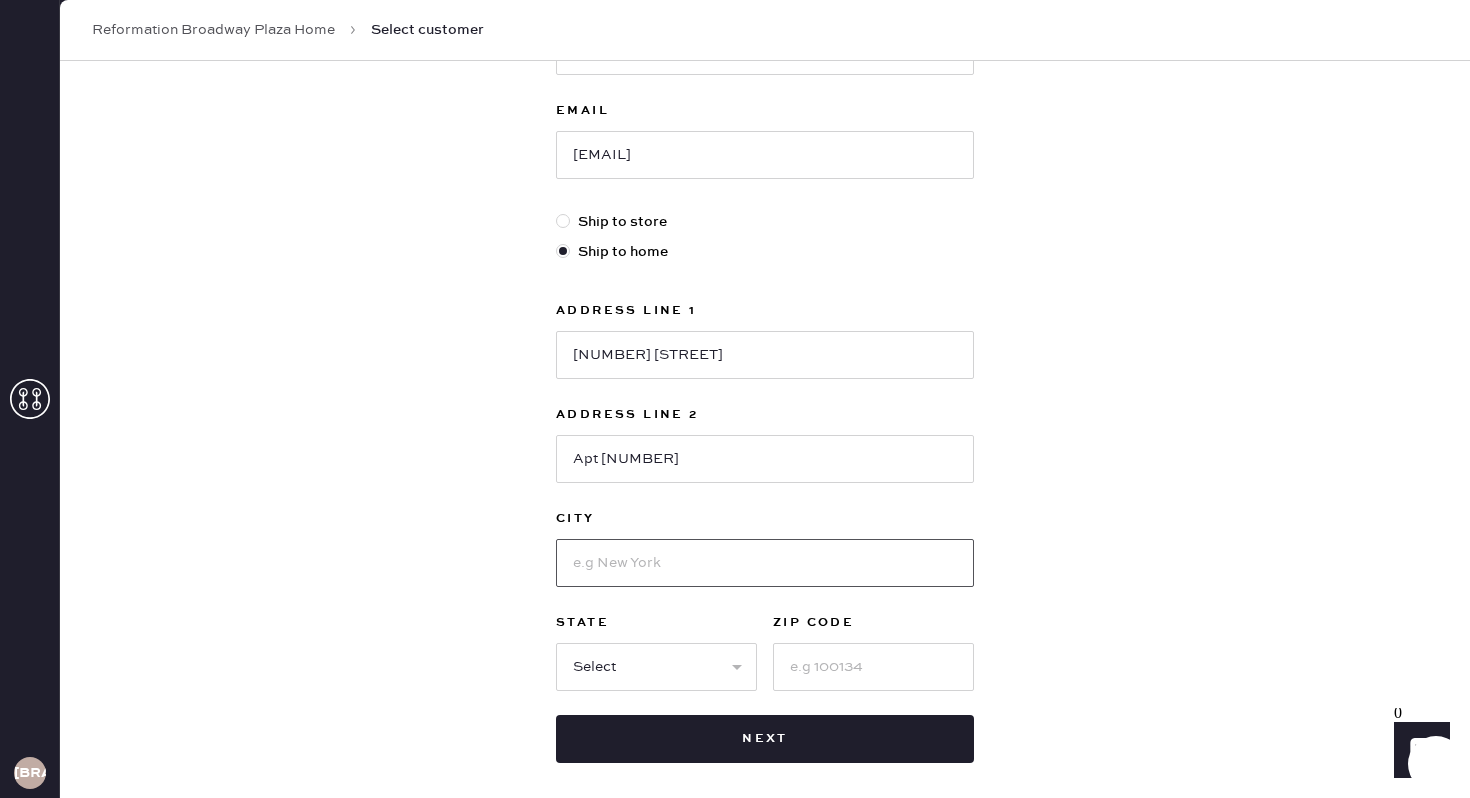 click at bounding box center (765, 563) 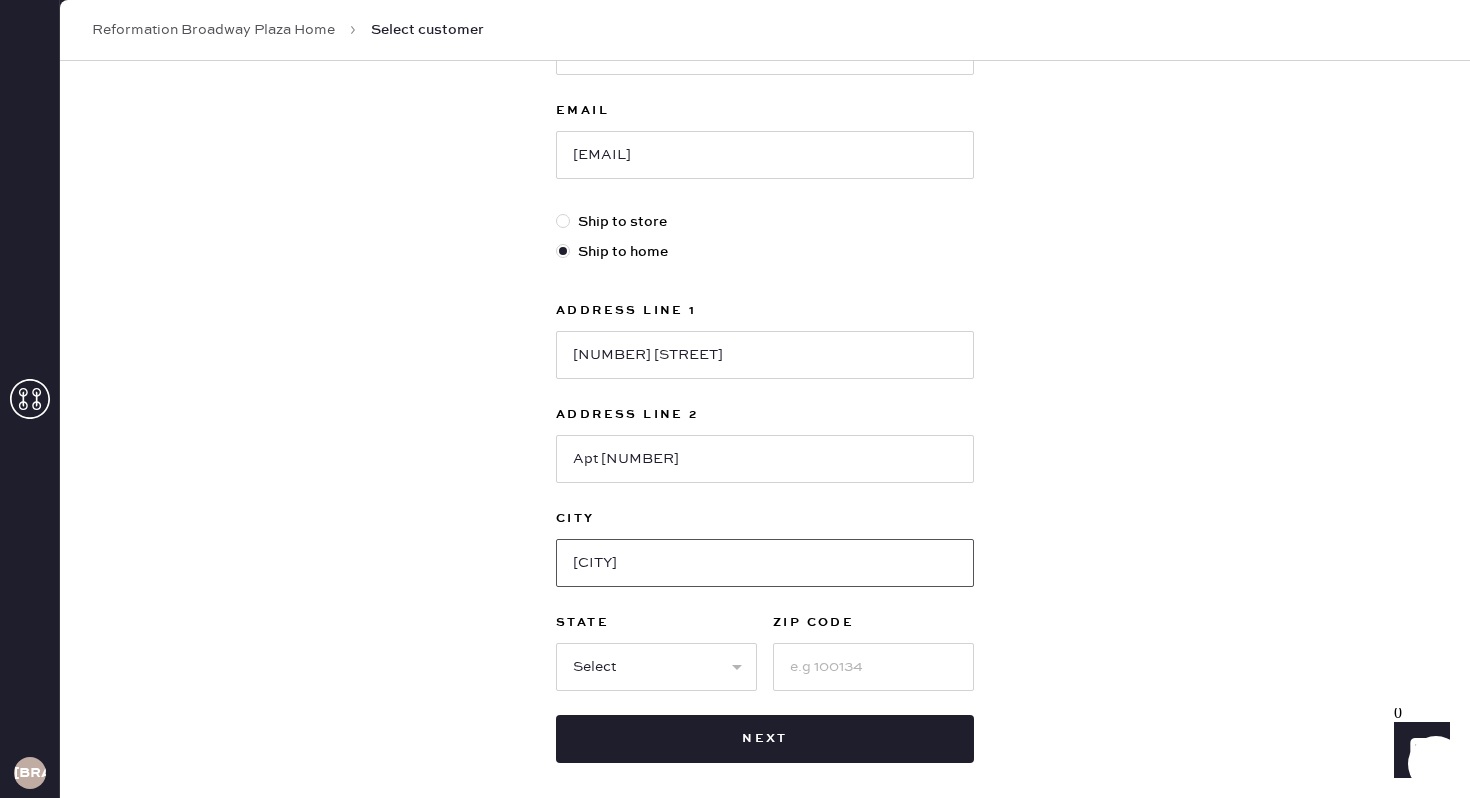 type on "[CITY]" 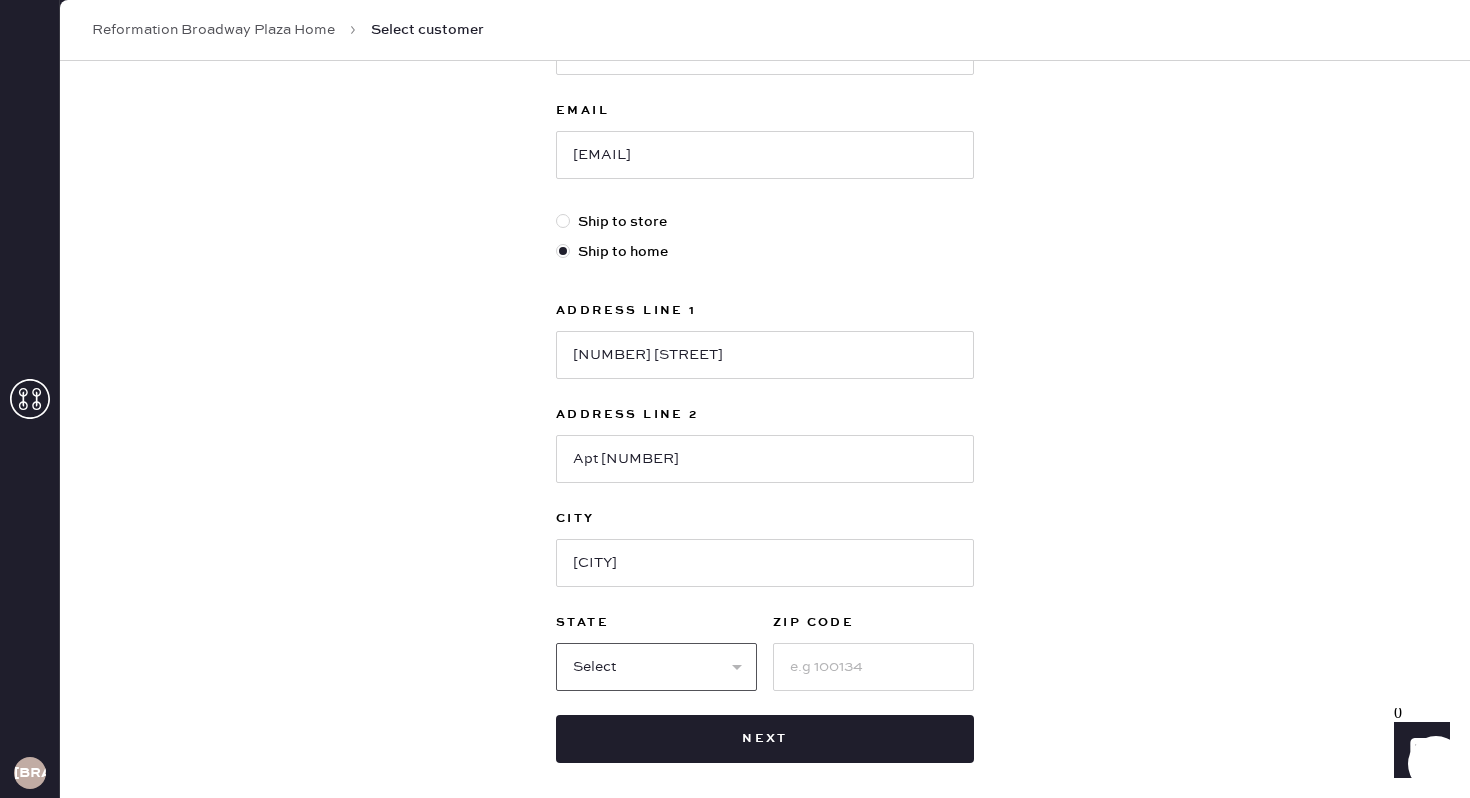 click on "Select AK AL AR AZ CA CO CT DC DE FL GA HI IA ID IL IN KS KY LA MA MD ME MI MN MO MS MT NC ND NE NH NJ NM NV NY OH OK OR PA RI SC SD TN TX UT VA VT WA WI WV WY" at bounding box center [656, 667] 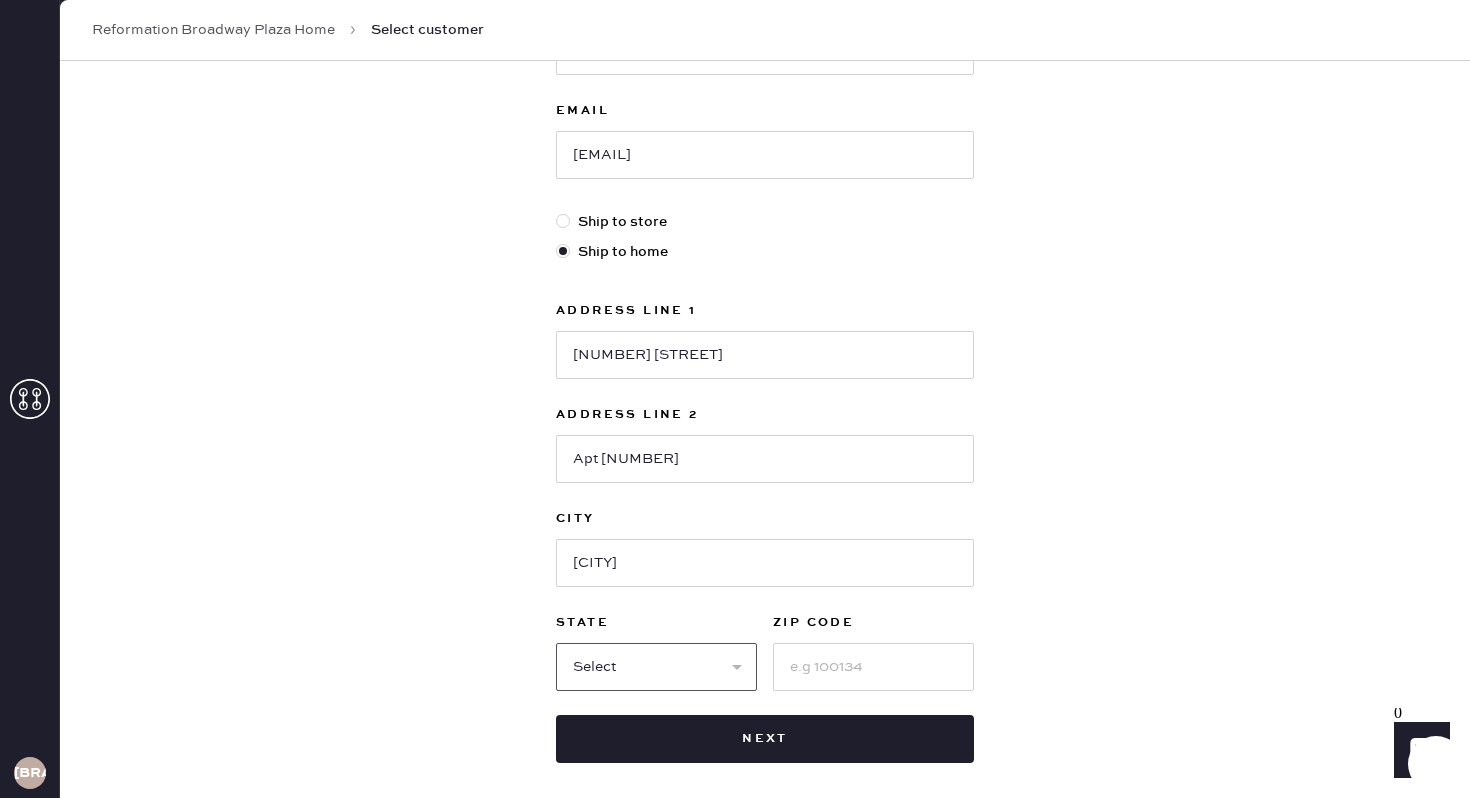 select on "CA" 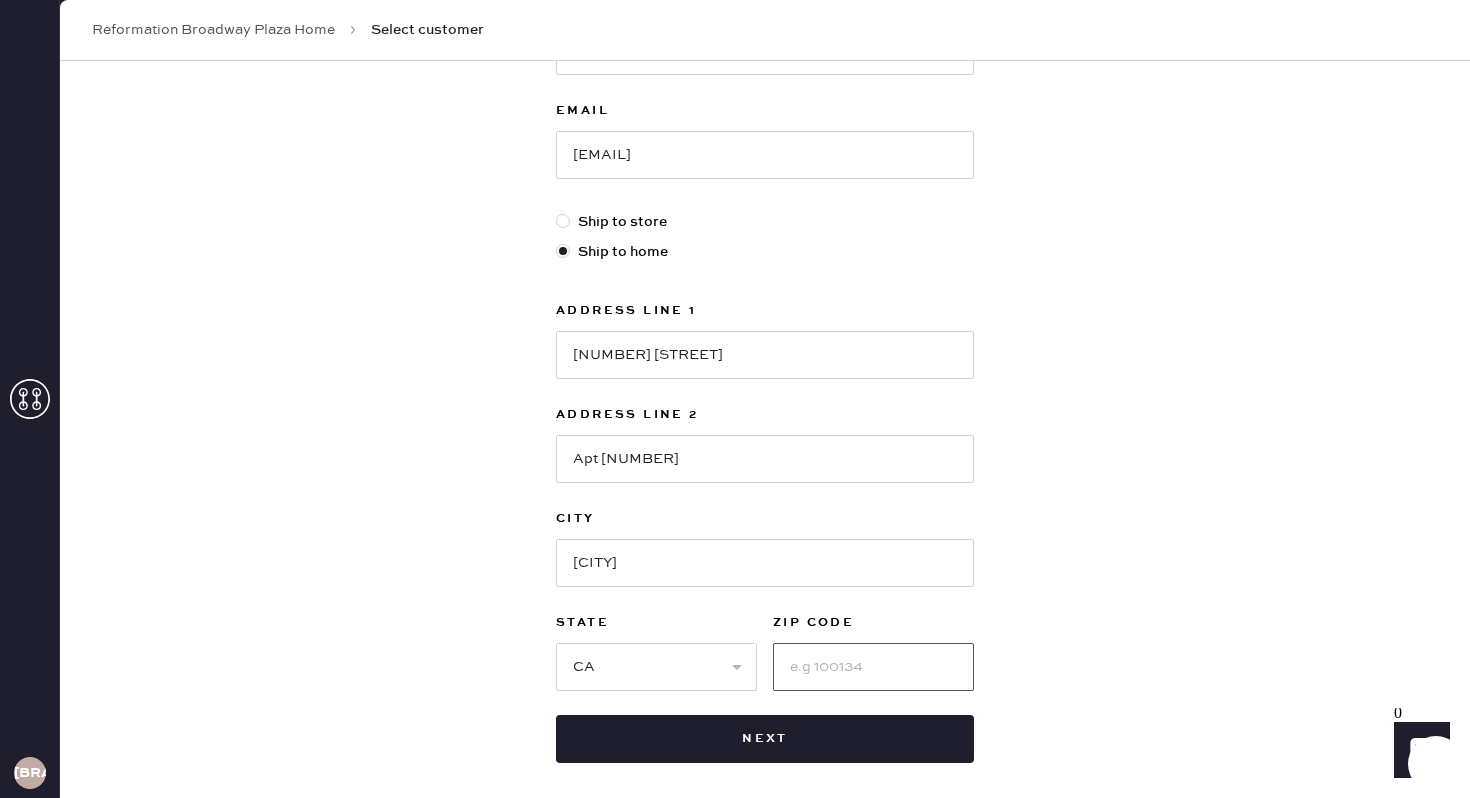click at bounding box center [873, 667] 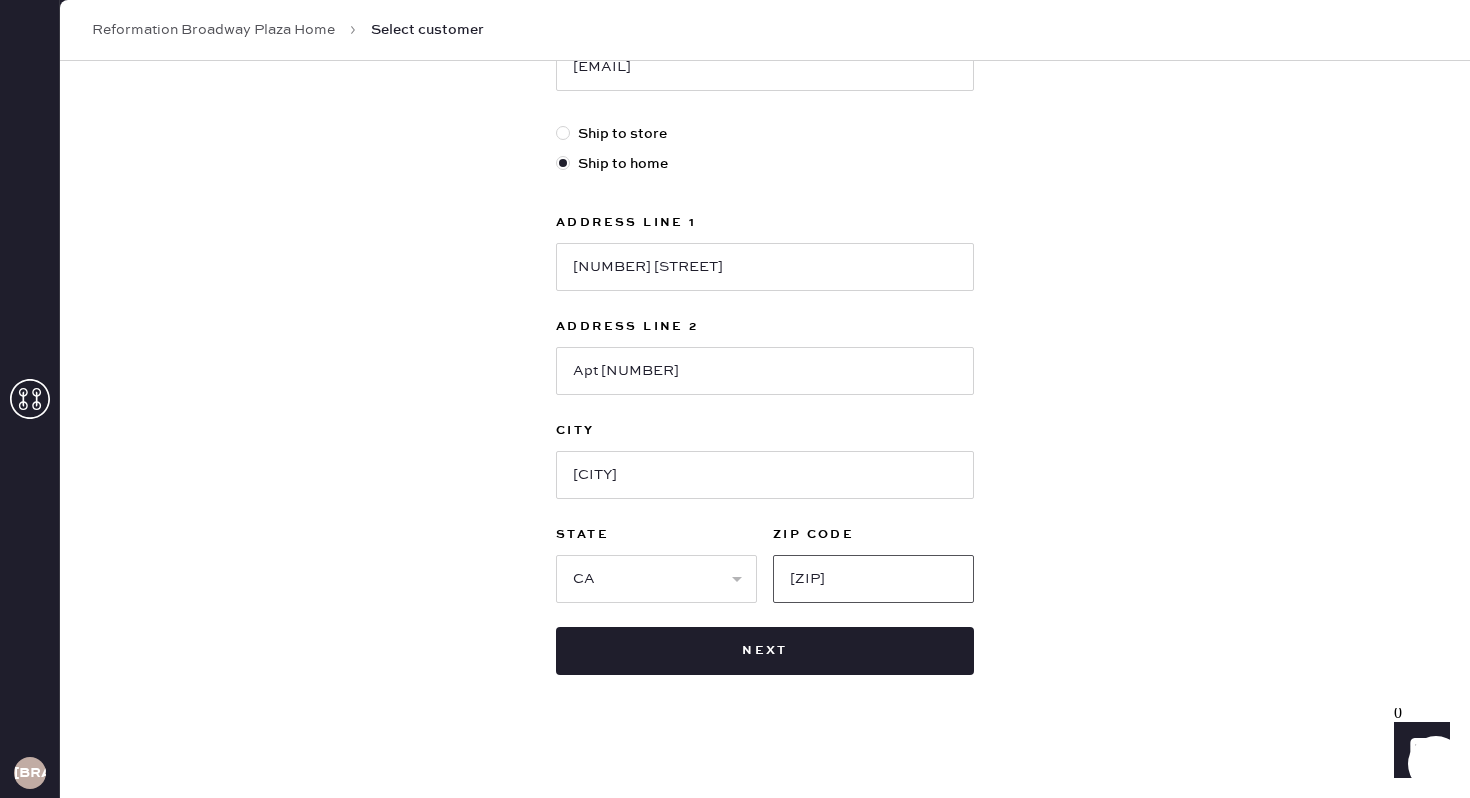 scroll, scrollTop: 497, scrollLeft: 0, axis: vertical 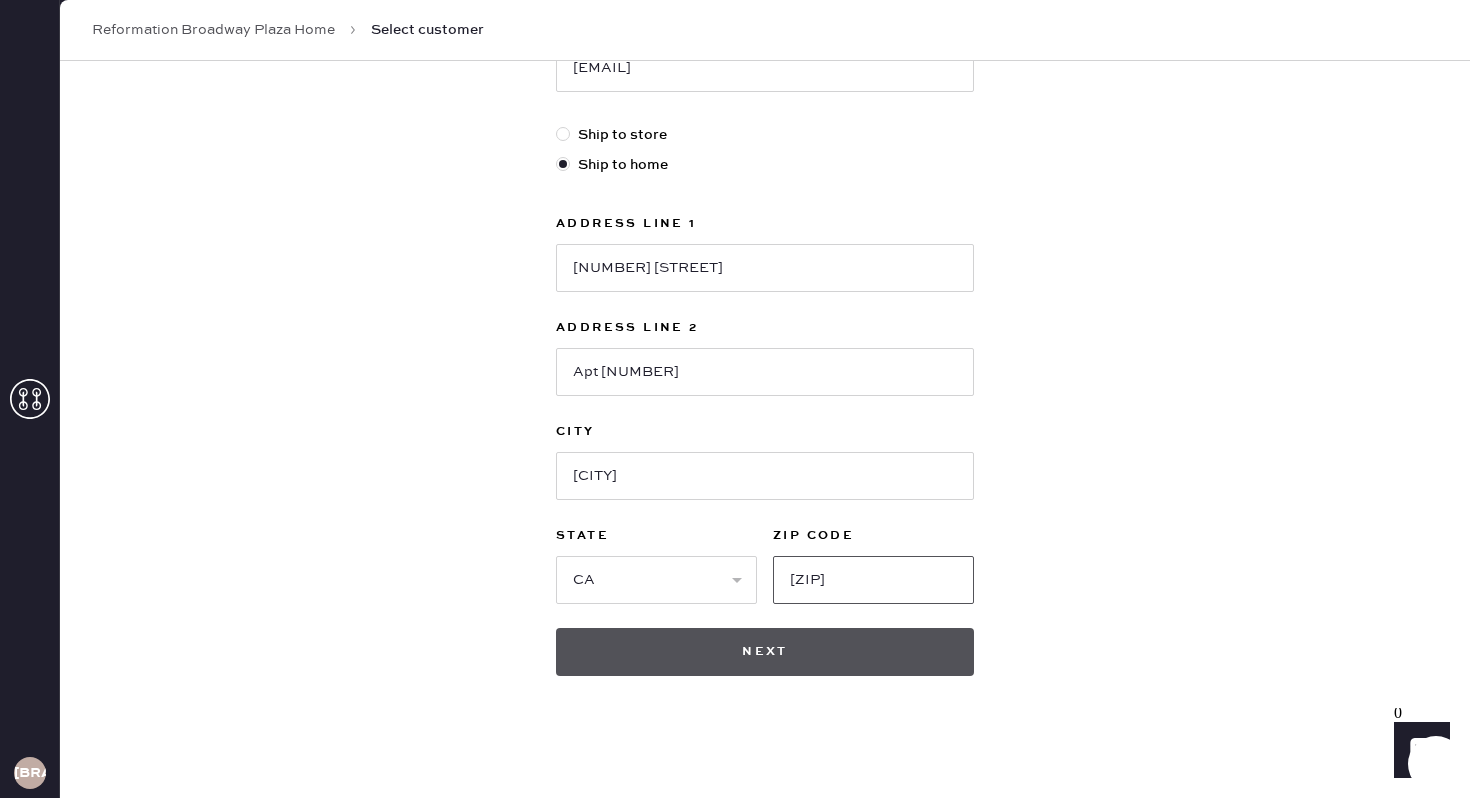 type on "[ZIP]" 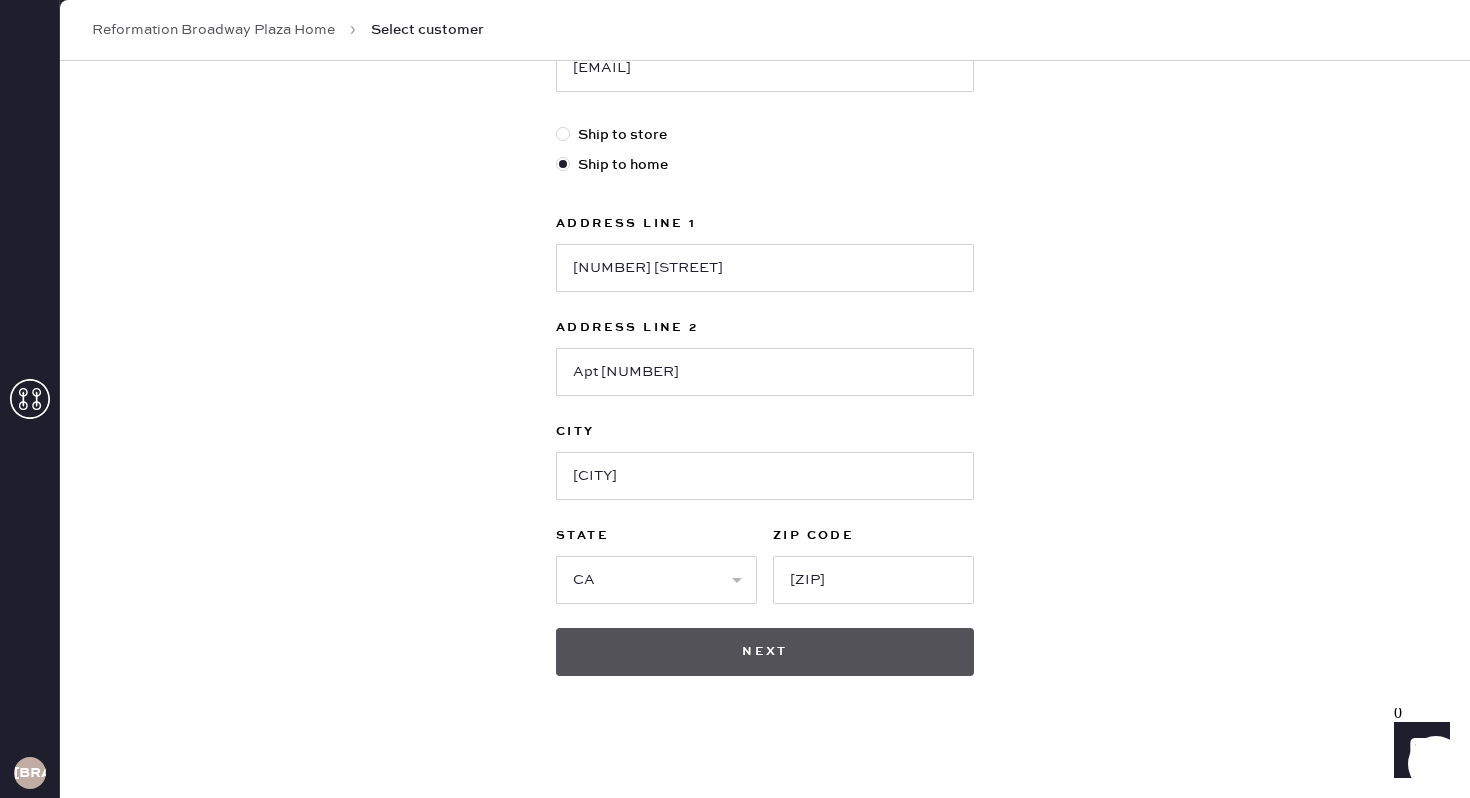 click on "Next" at bounding box center (765, 652) 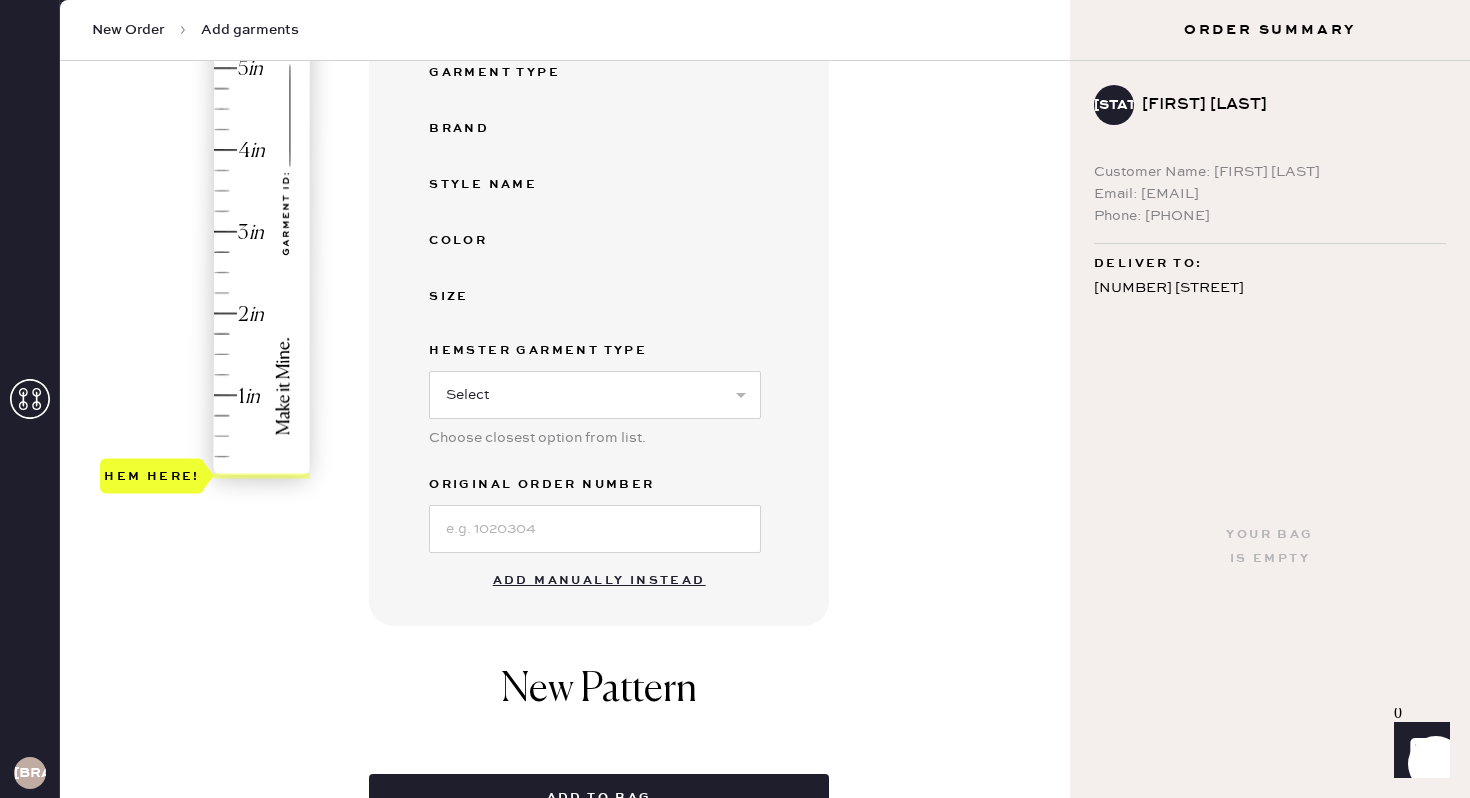 scroll, scrollTop: 444, scrollLeft: 0, axis: vertical 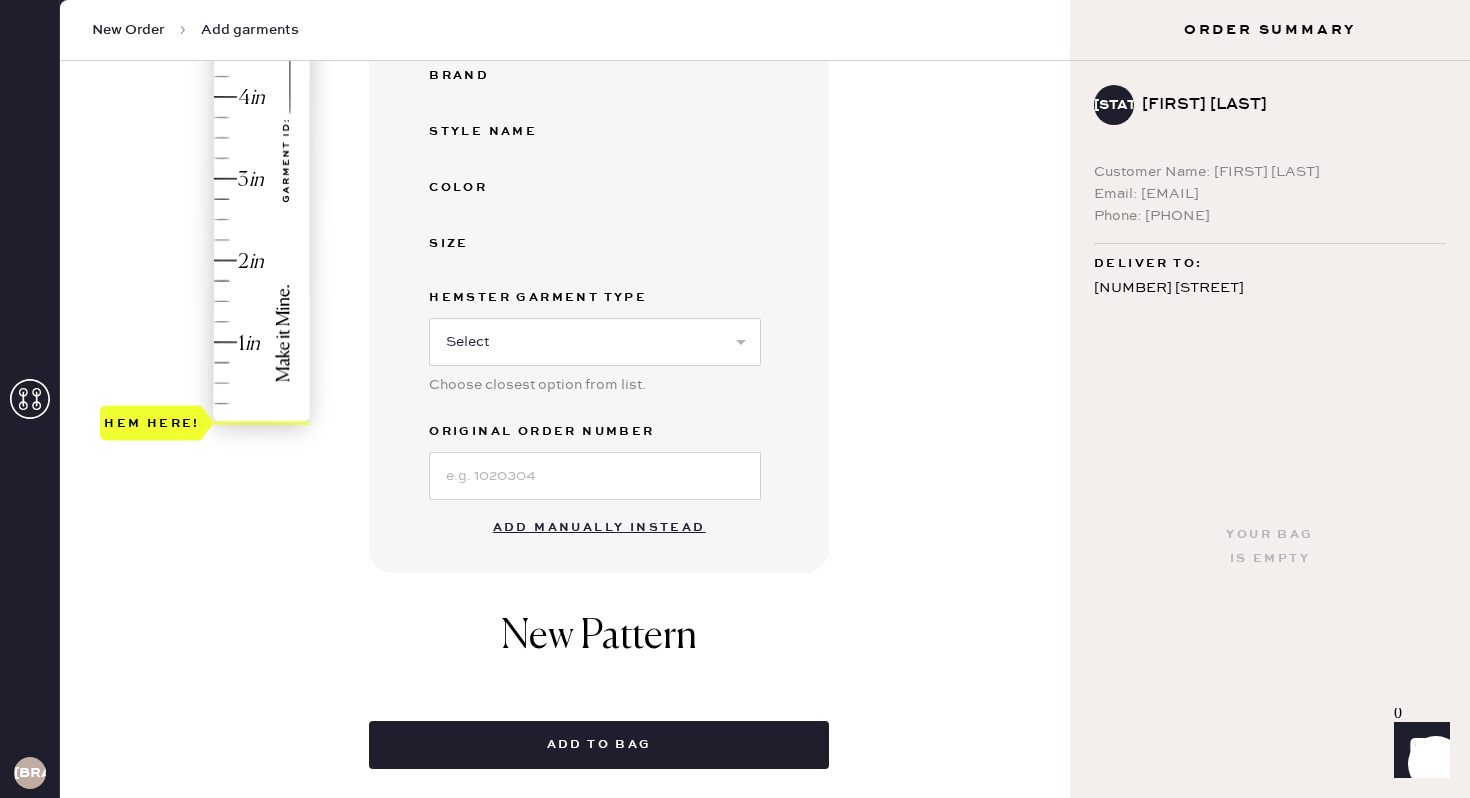 click on "Add manually instead" at bounding box center (599, 528) 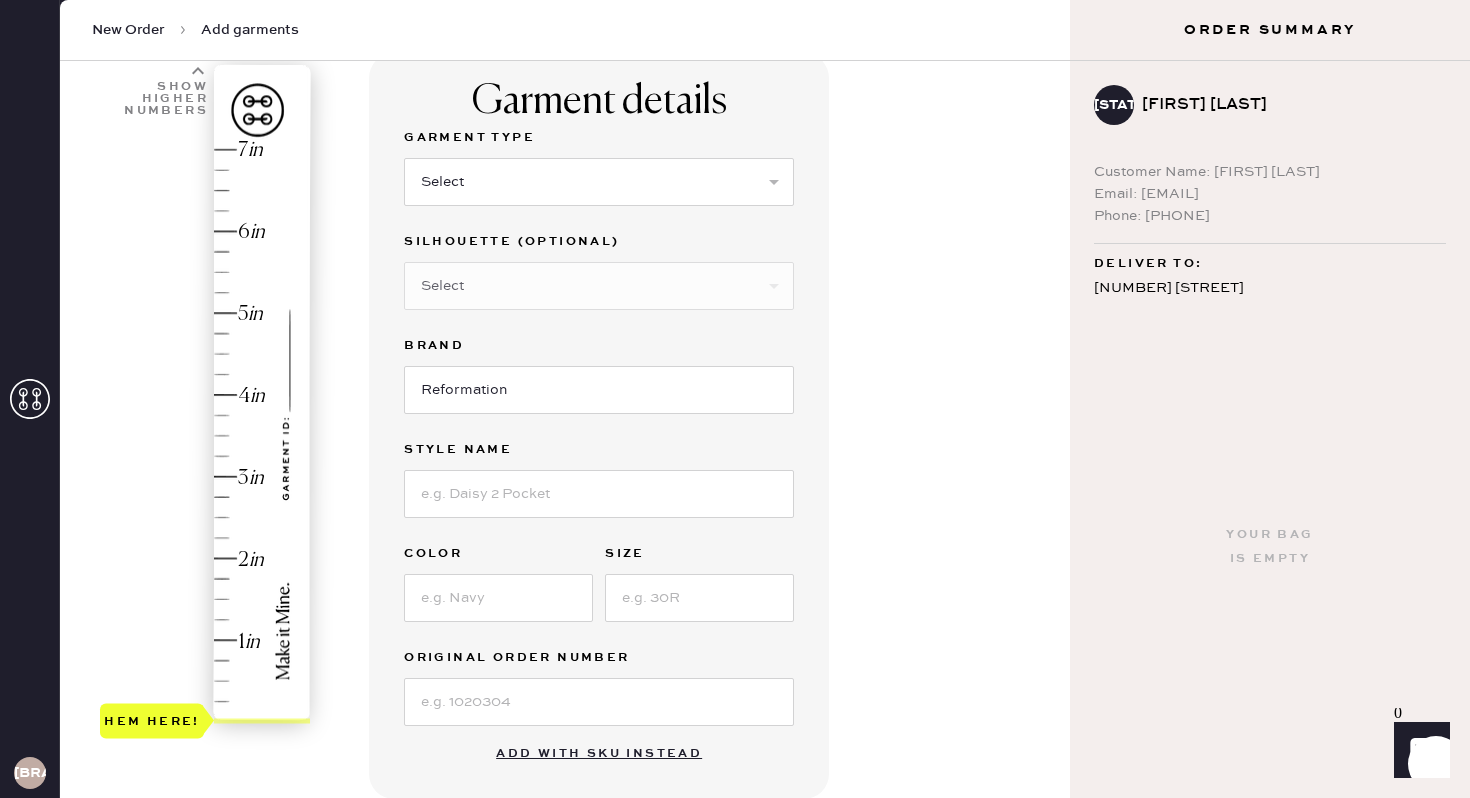 scroll, scrollTop: 113, scrollLeft: 0, axis: vertical 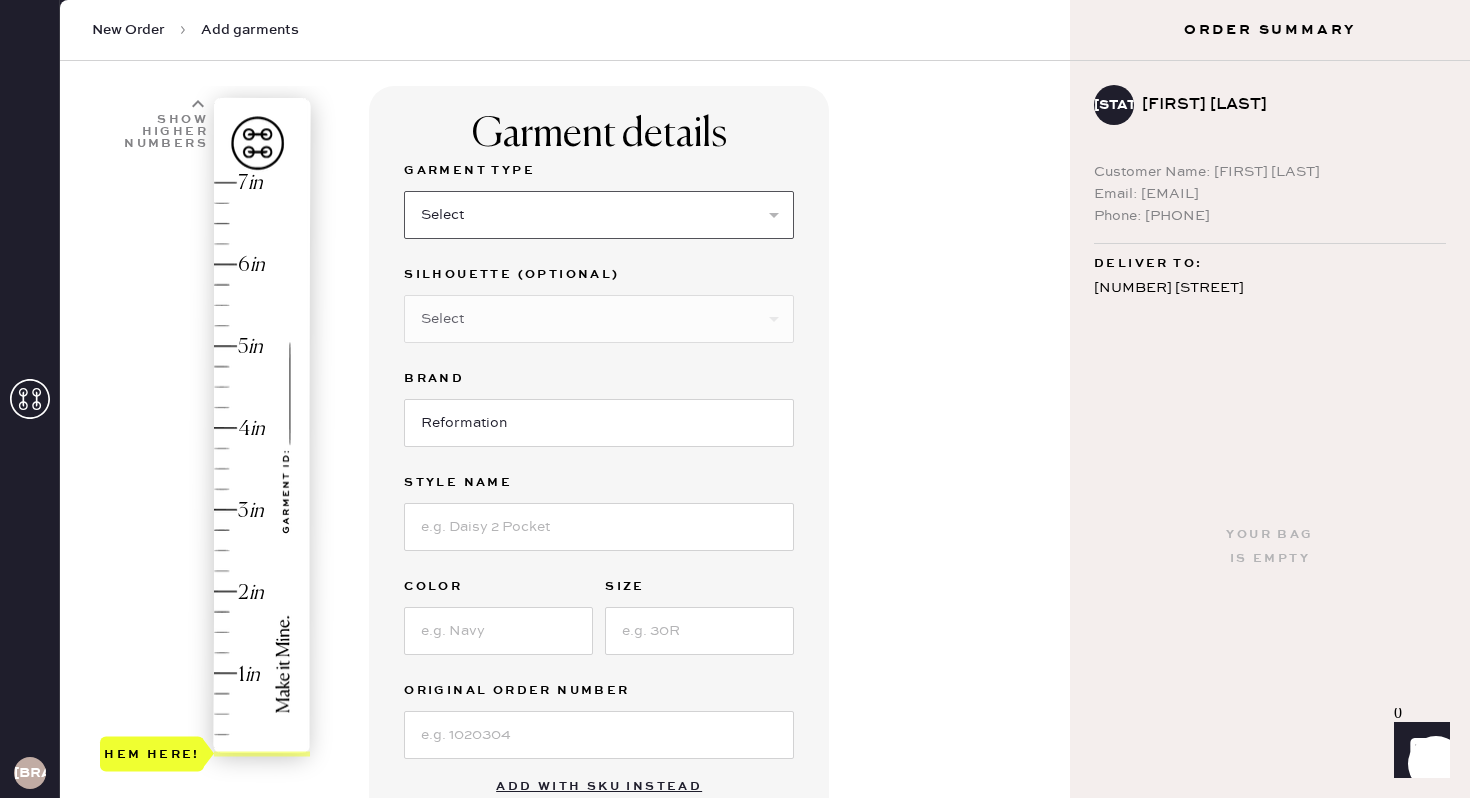 click on "Select Basic Skirt Jeans Leggings Pants Shorts Basic Sleeved Dress Basic Sleeveless Dress Basic Strap Dress Strap Jumpsuit Button Down Top Sleeved Top Sleeveless Top" at bounding box center (599, 215) 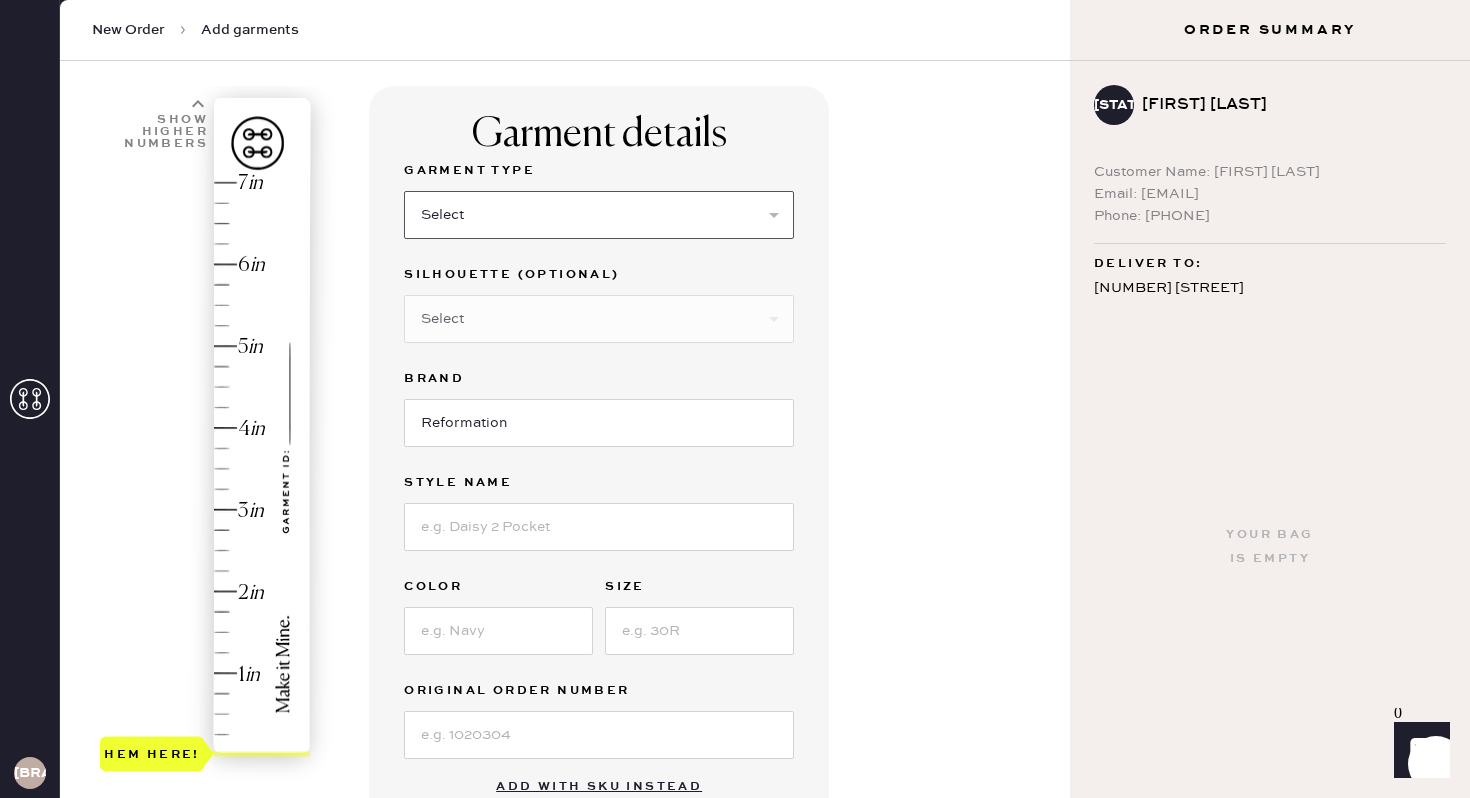 select on "7" 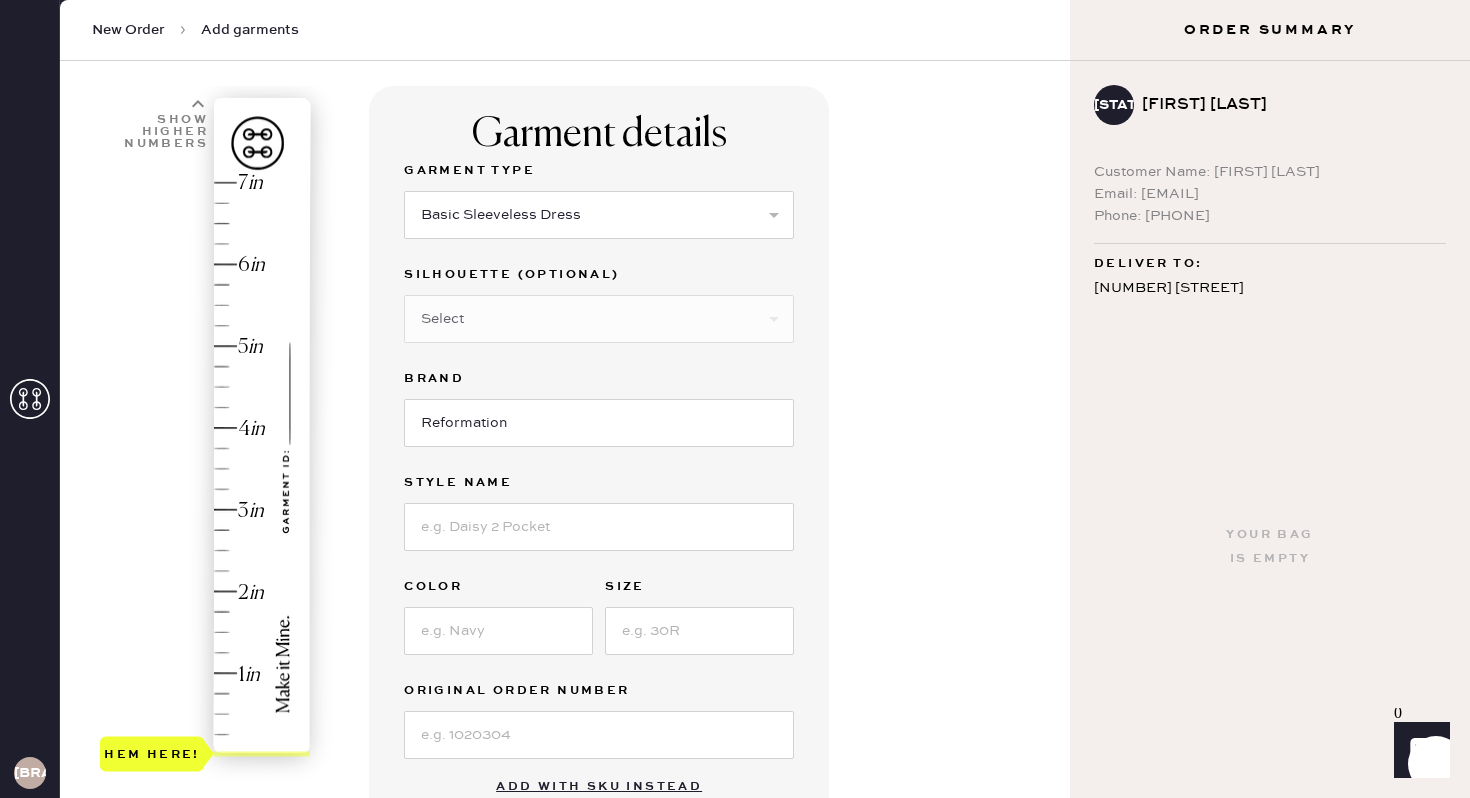 click on "Select Other" at bounding box center [599, 319] 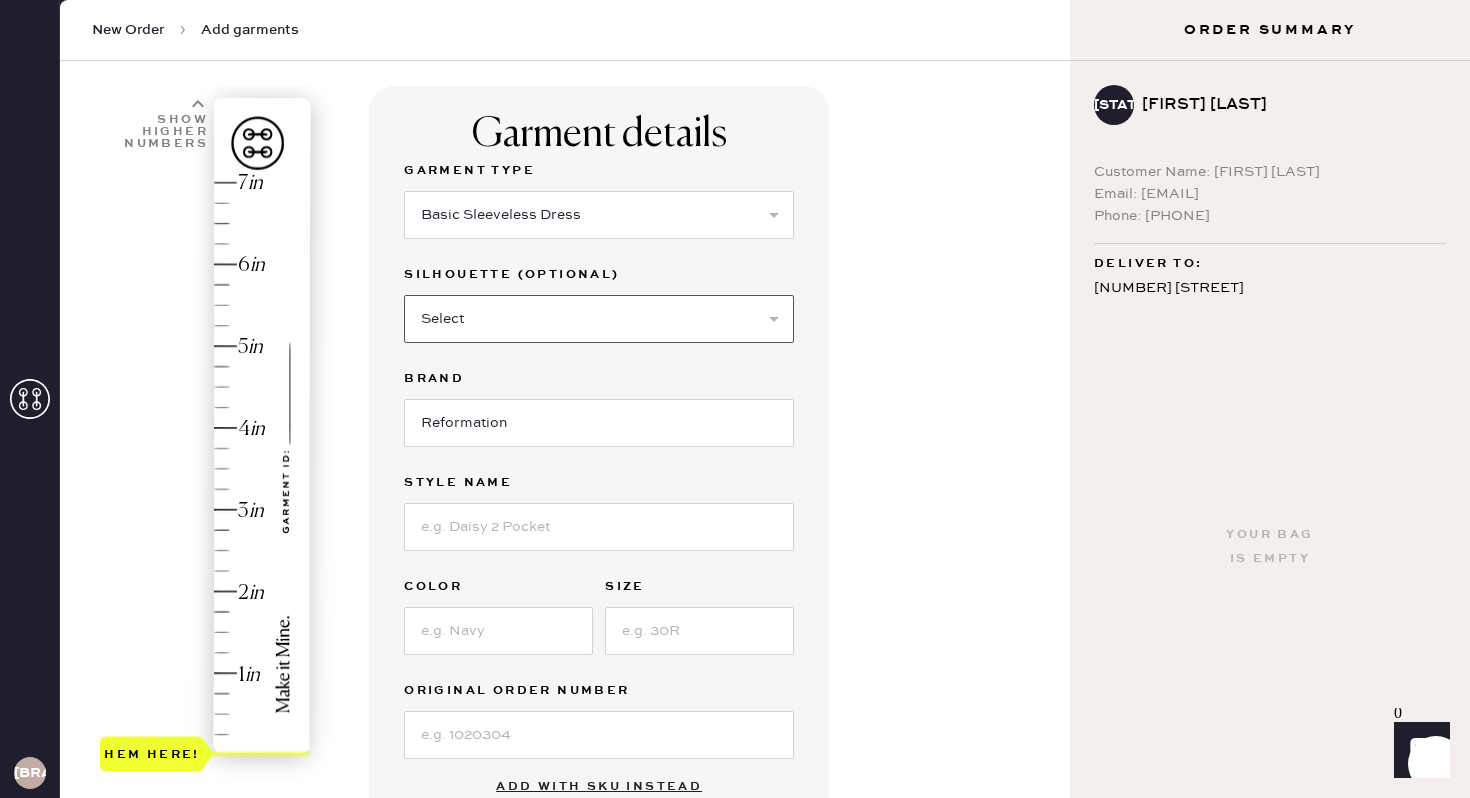click on "Select Maxi Dress Midi Dress Mini Dress Other" at bounding box center [599, 319] 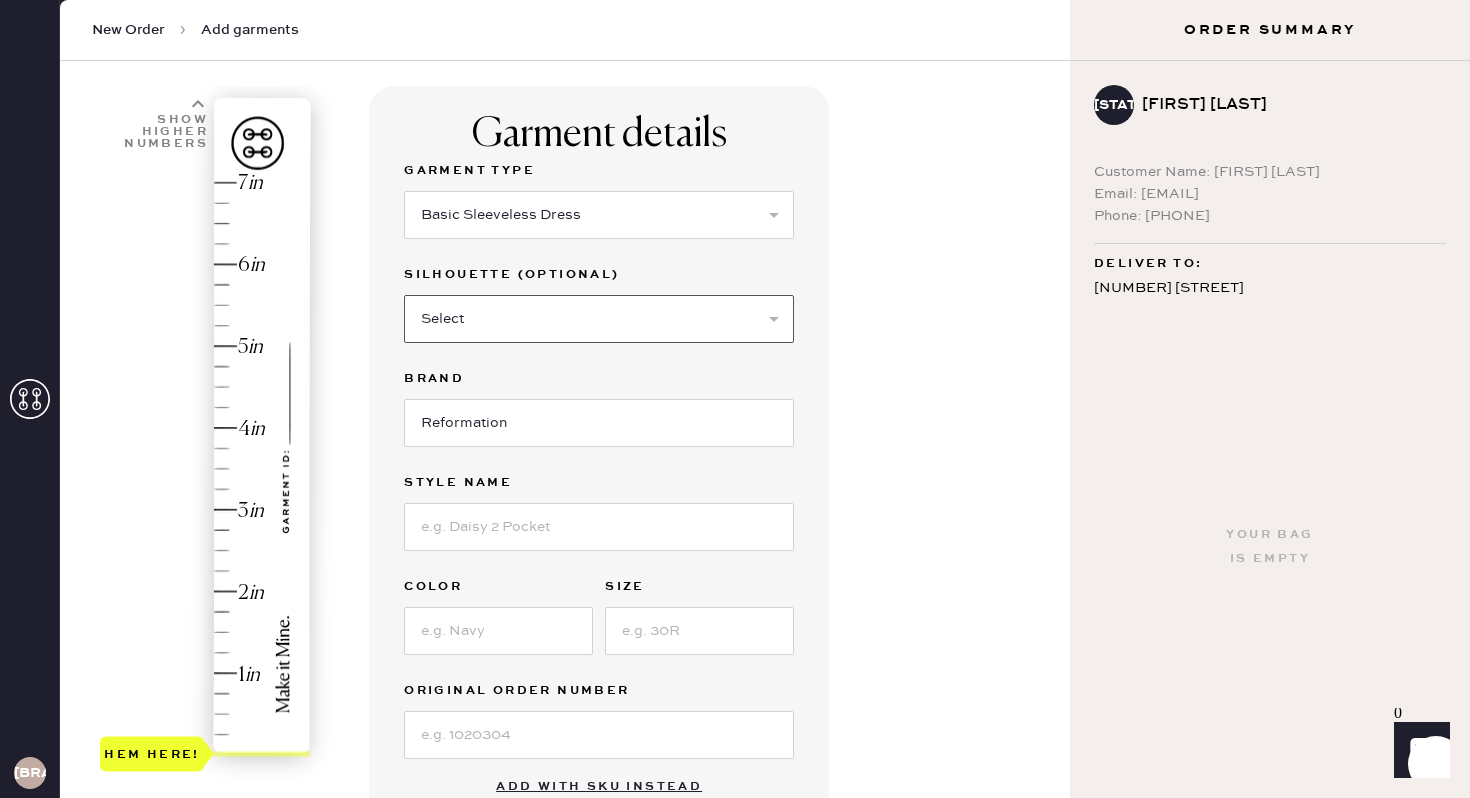 select on "[NUMBER]" 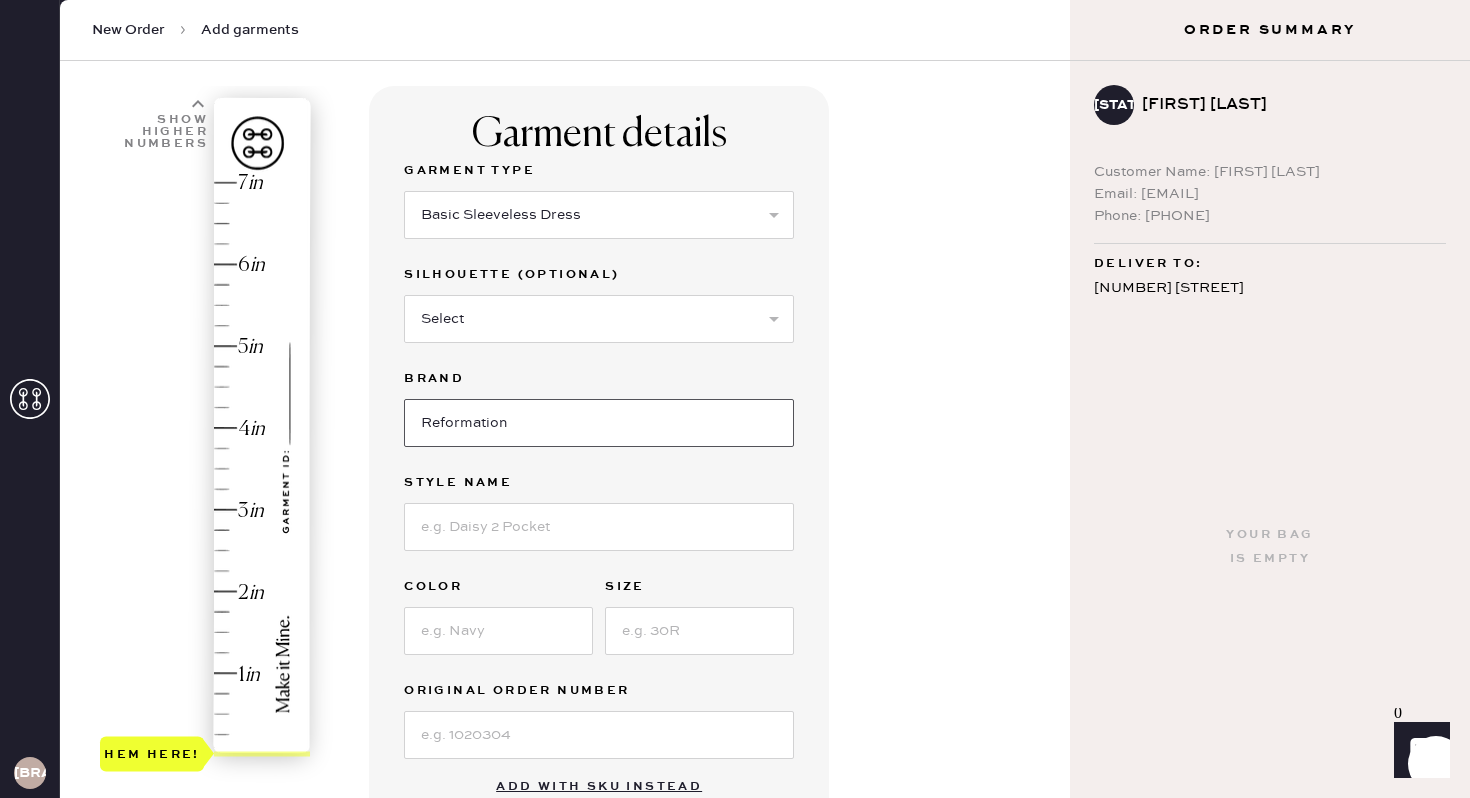 click on "Reformation" at bounding box center [599, 423] 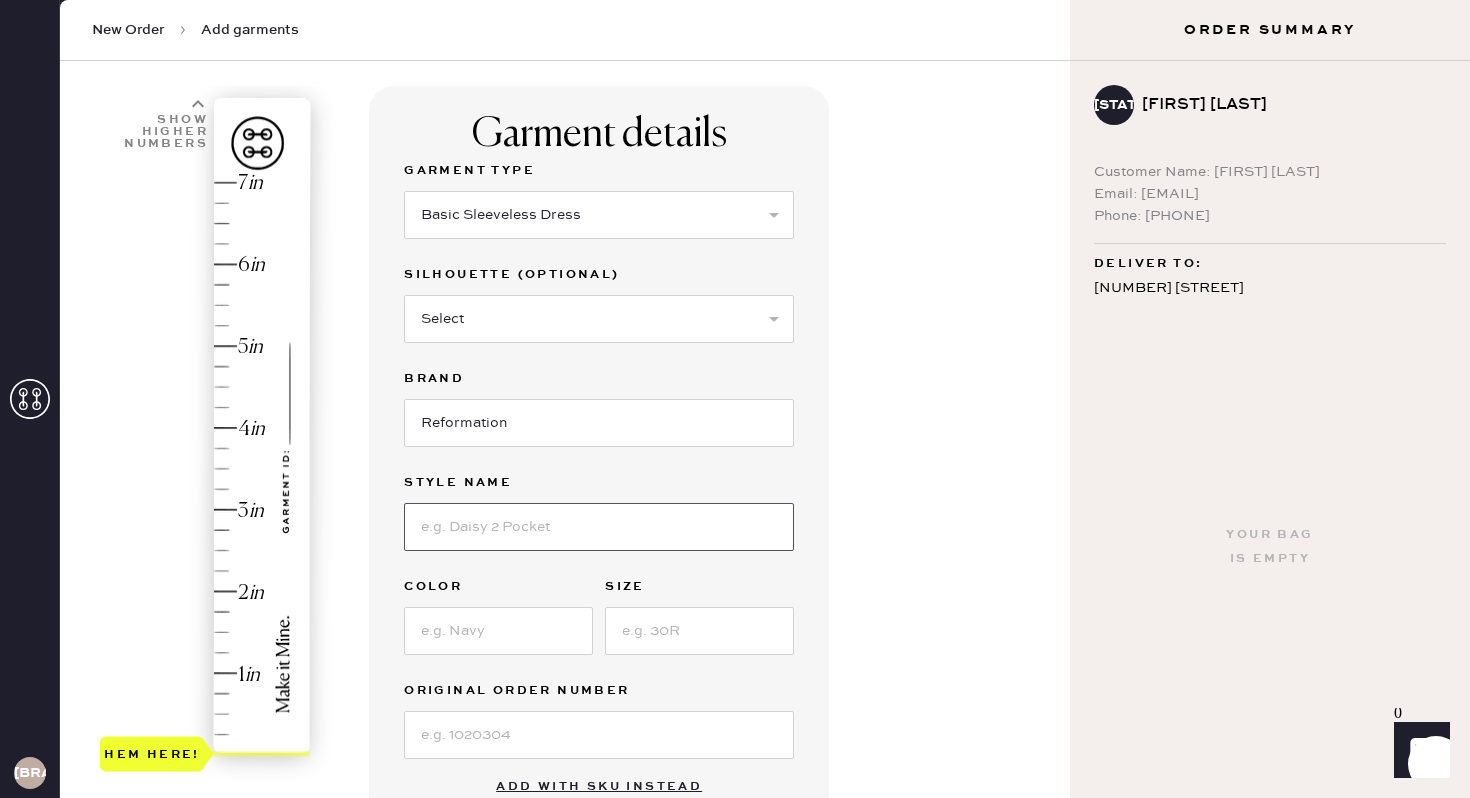 click at bounding box center (599, 527) 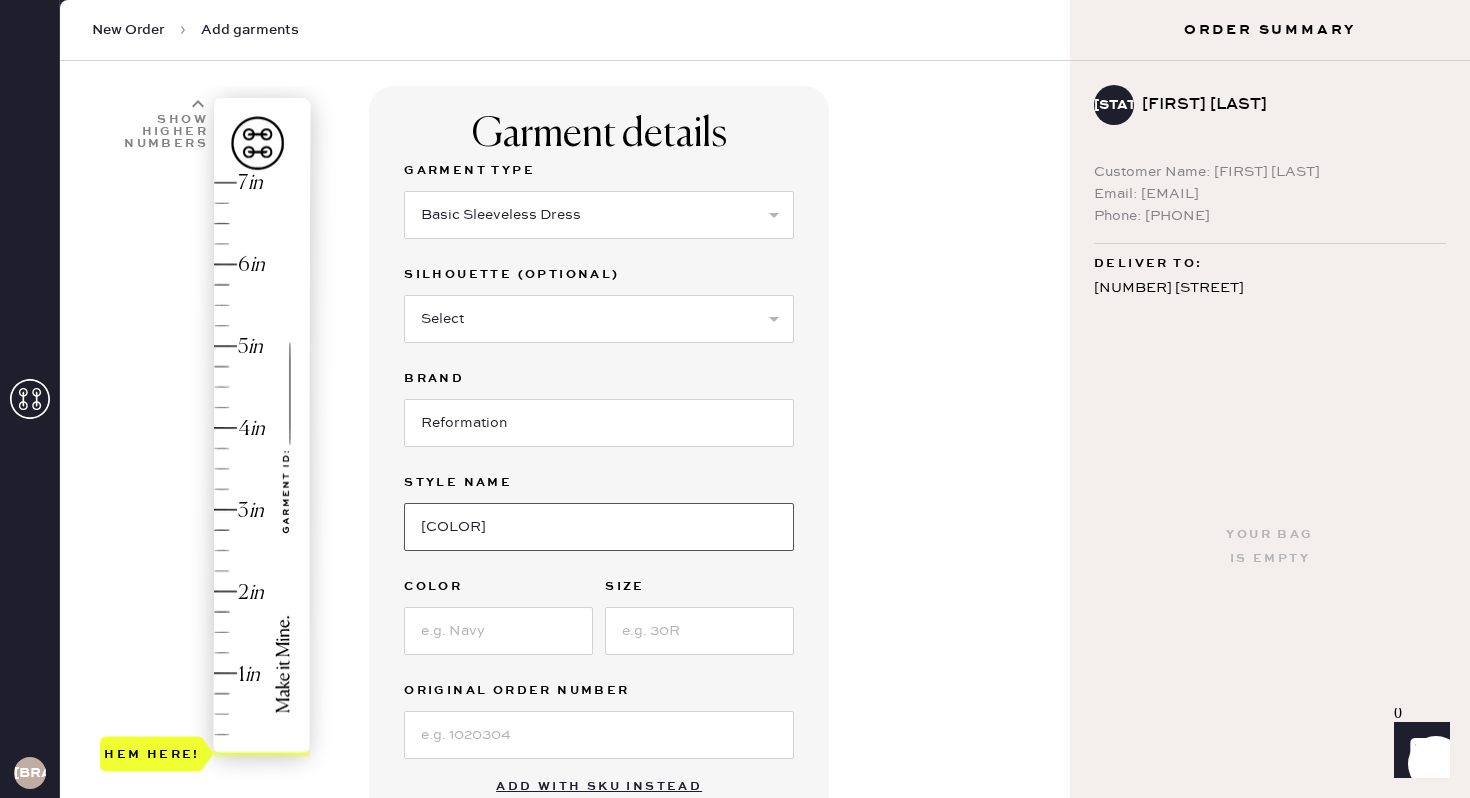type on "[COLOR]" 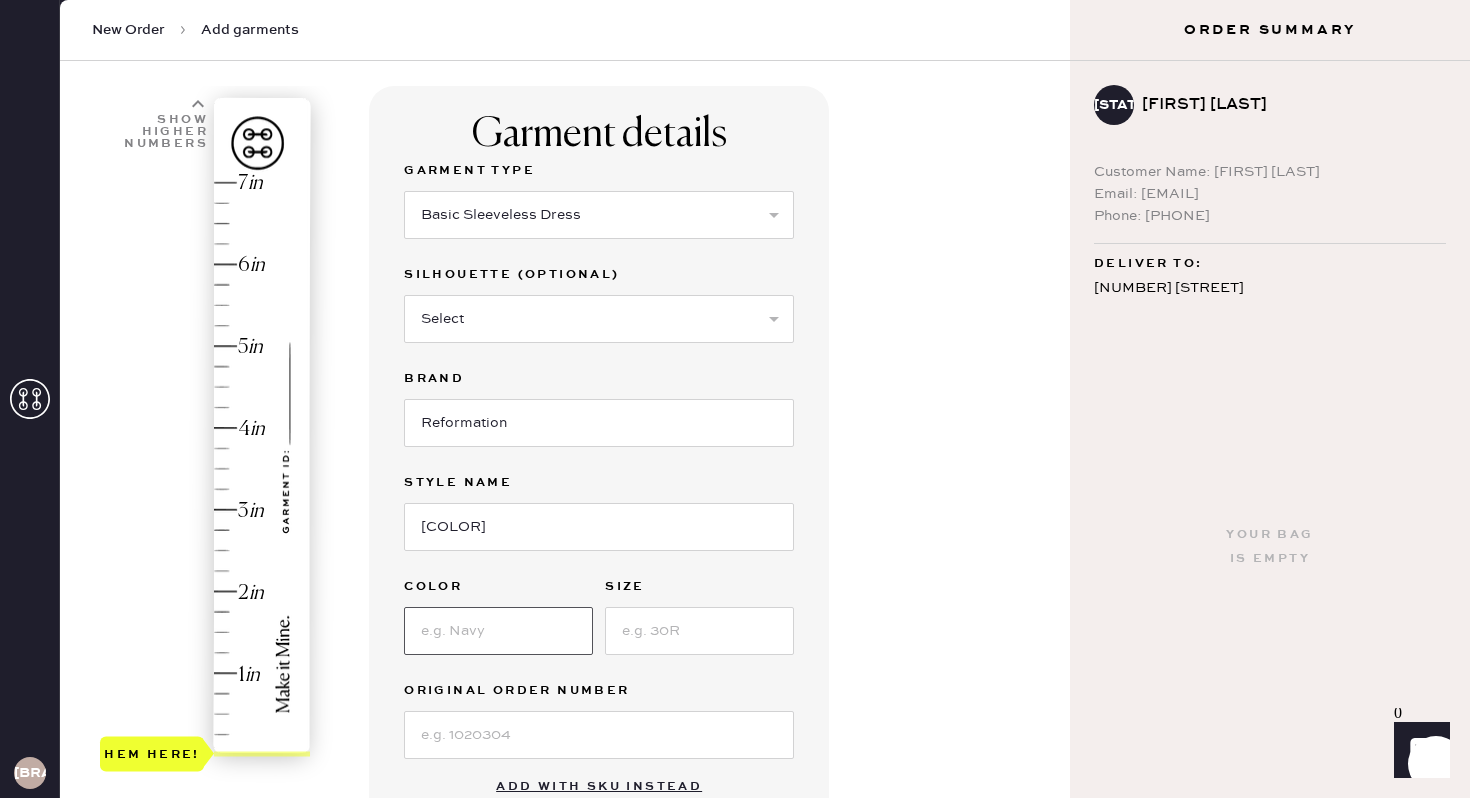 click at bounding box center [498, 631] 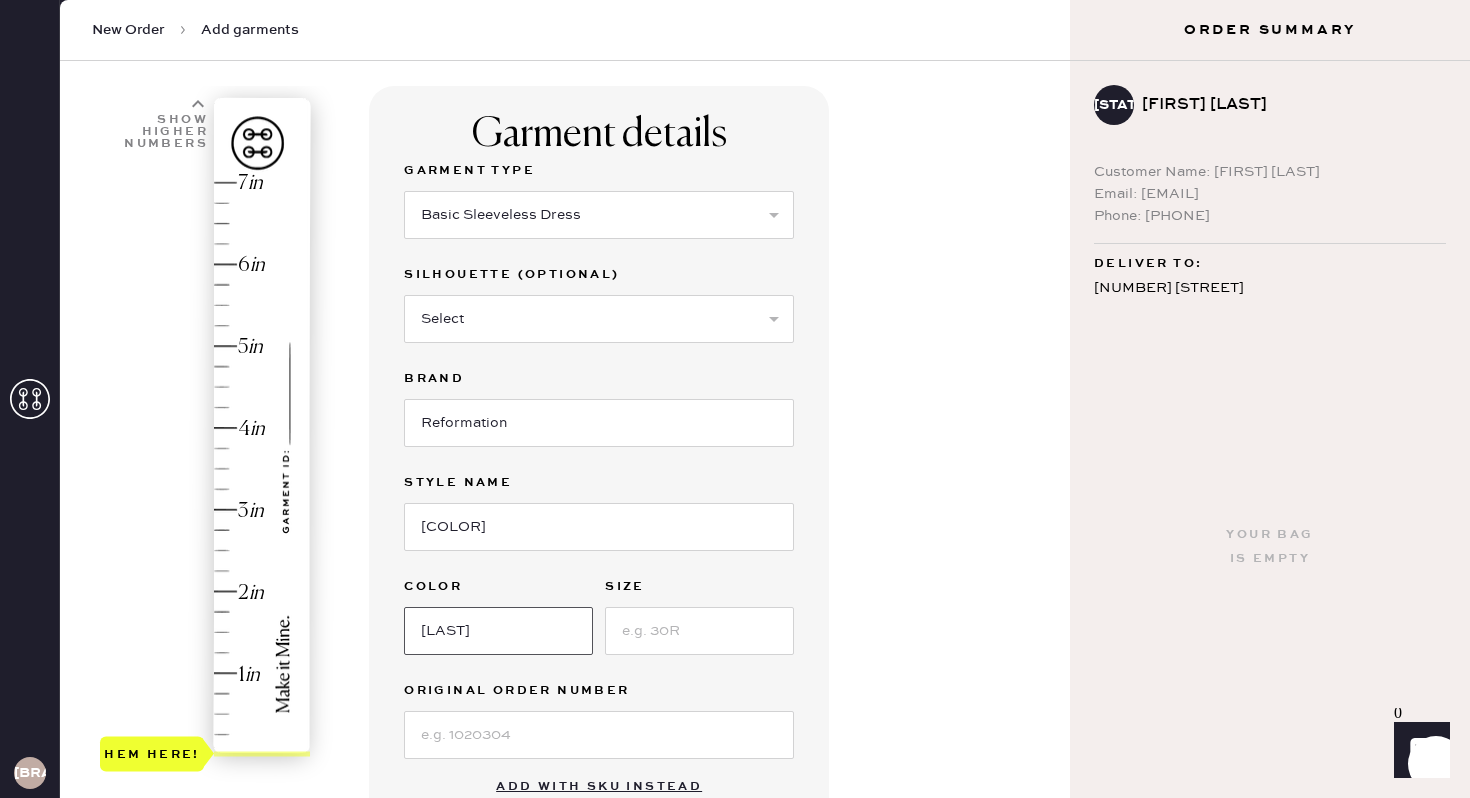 type on "[LAST]" 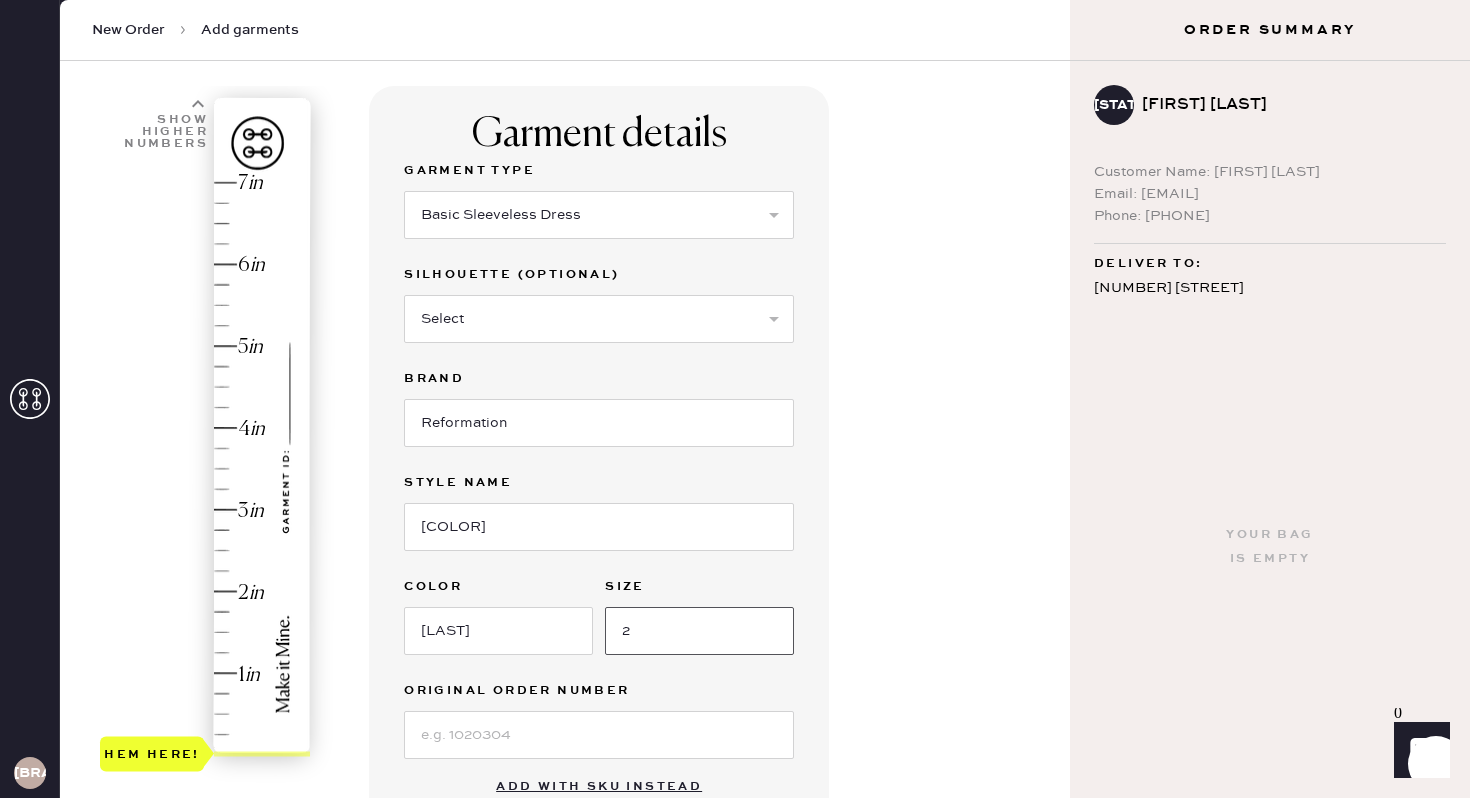 type on "2" 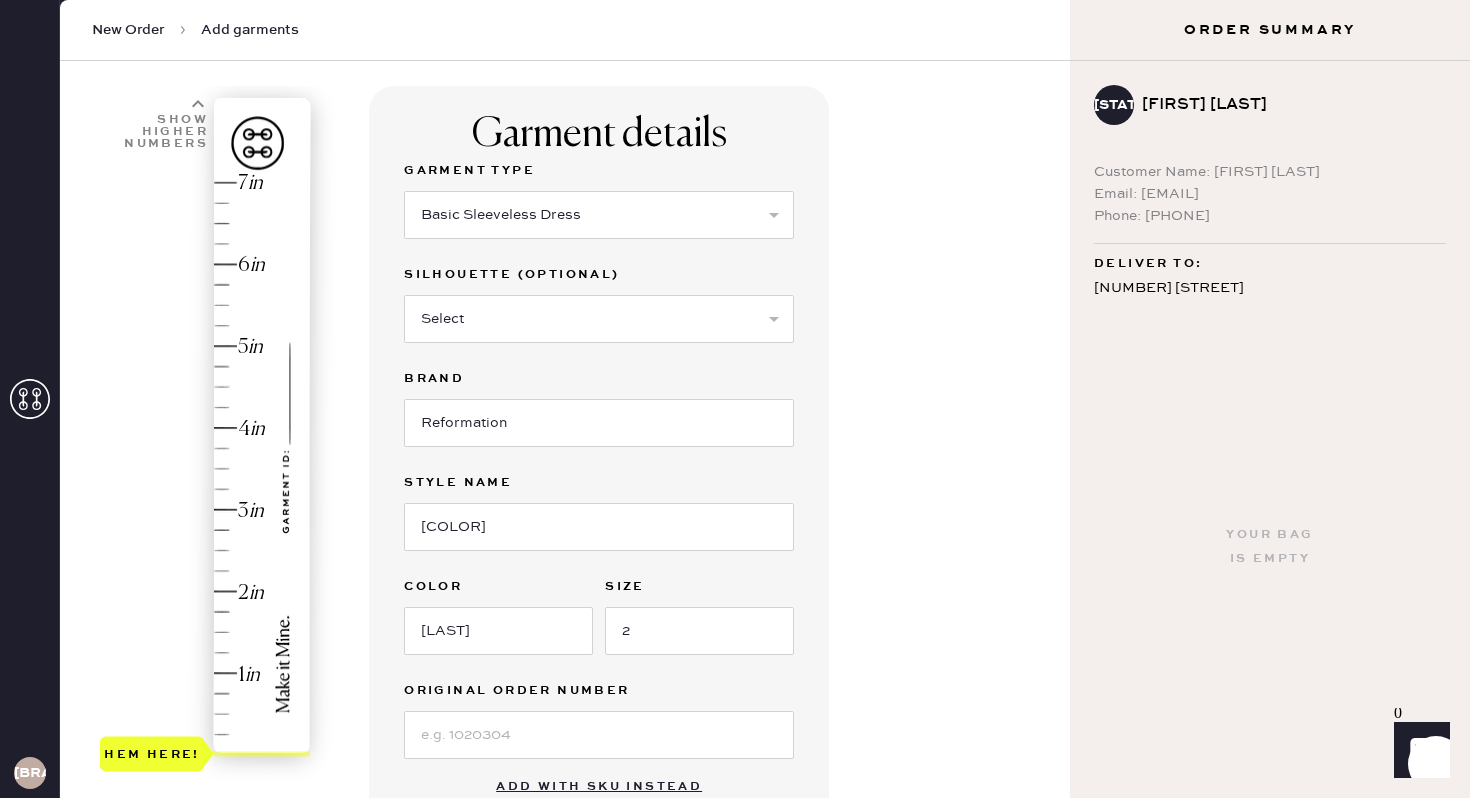 click on "Garment details Garment Type Select Basic Skirt Jeans Leggings Pants Shorts Basic Sleeved Dress Basic Sleeveless Dress Basic Strap Dress Strap Jumpsuit Button Down Top Sleeved Top Sleeveless Top Silhouette (optional) Select Maxi Dress Midi Dress Mini Dress Other Brand [BRAND] Style name [COLOR] [LAST] Size 2 Original Order Number Add with SKU instead" at bounding box center [599, 459] 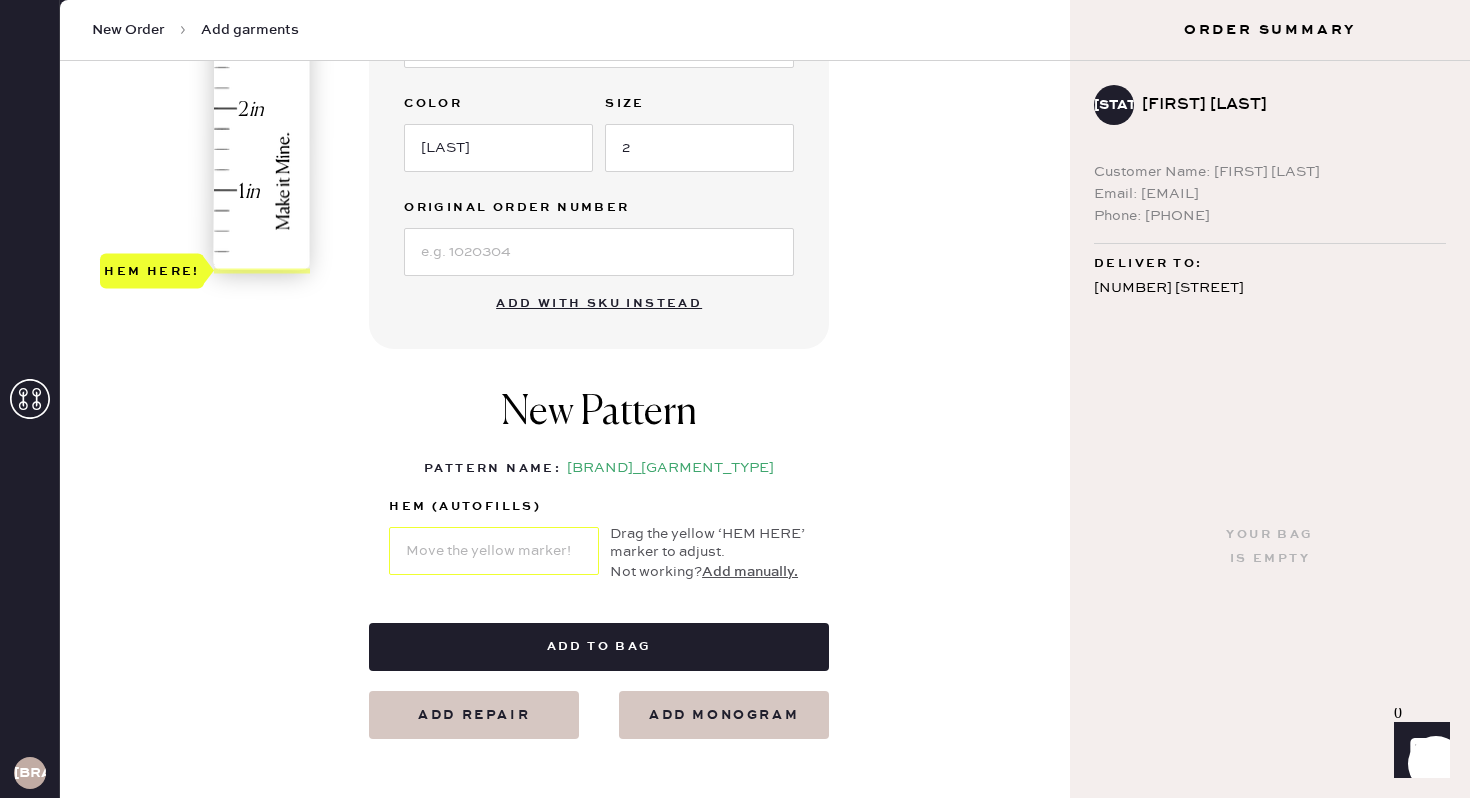 scroll, scrollTop: 610, scrollLeft: 0, axis: vertical 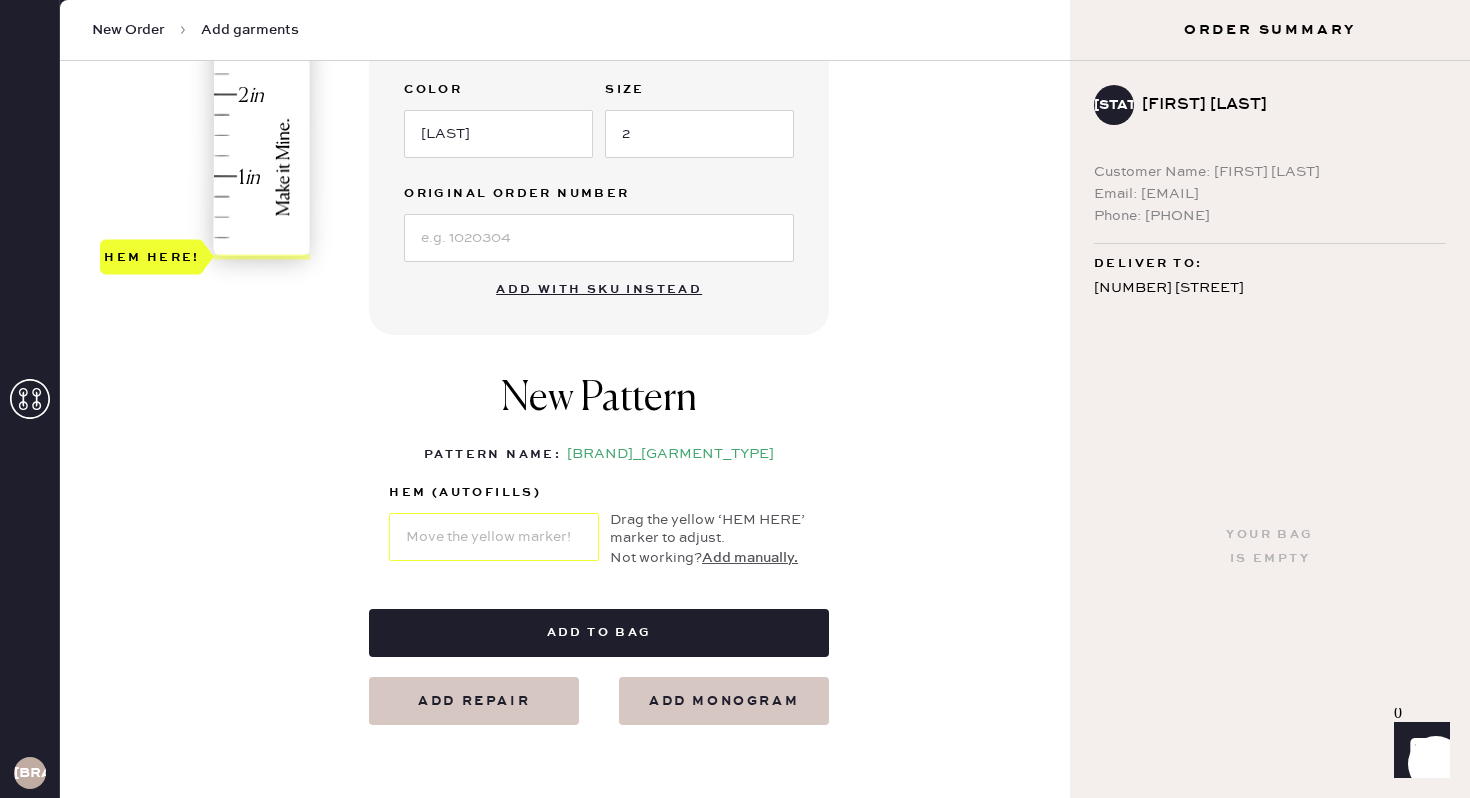 click on "Add manually." at bounding box center [750, 558] 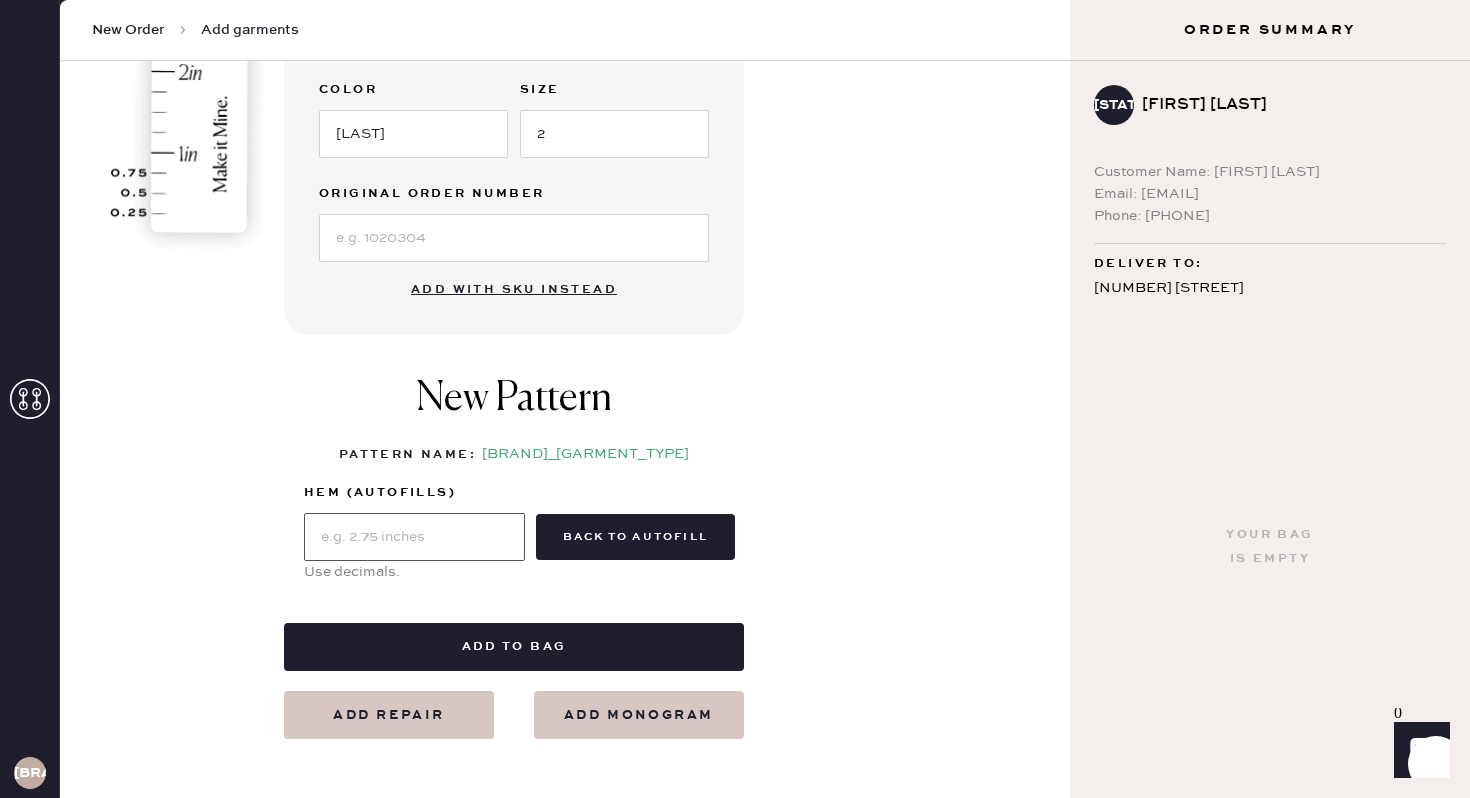 click at bounding box center [414, 537] 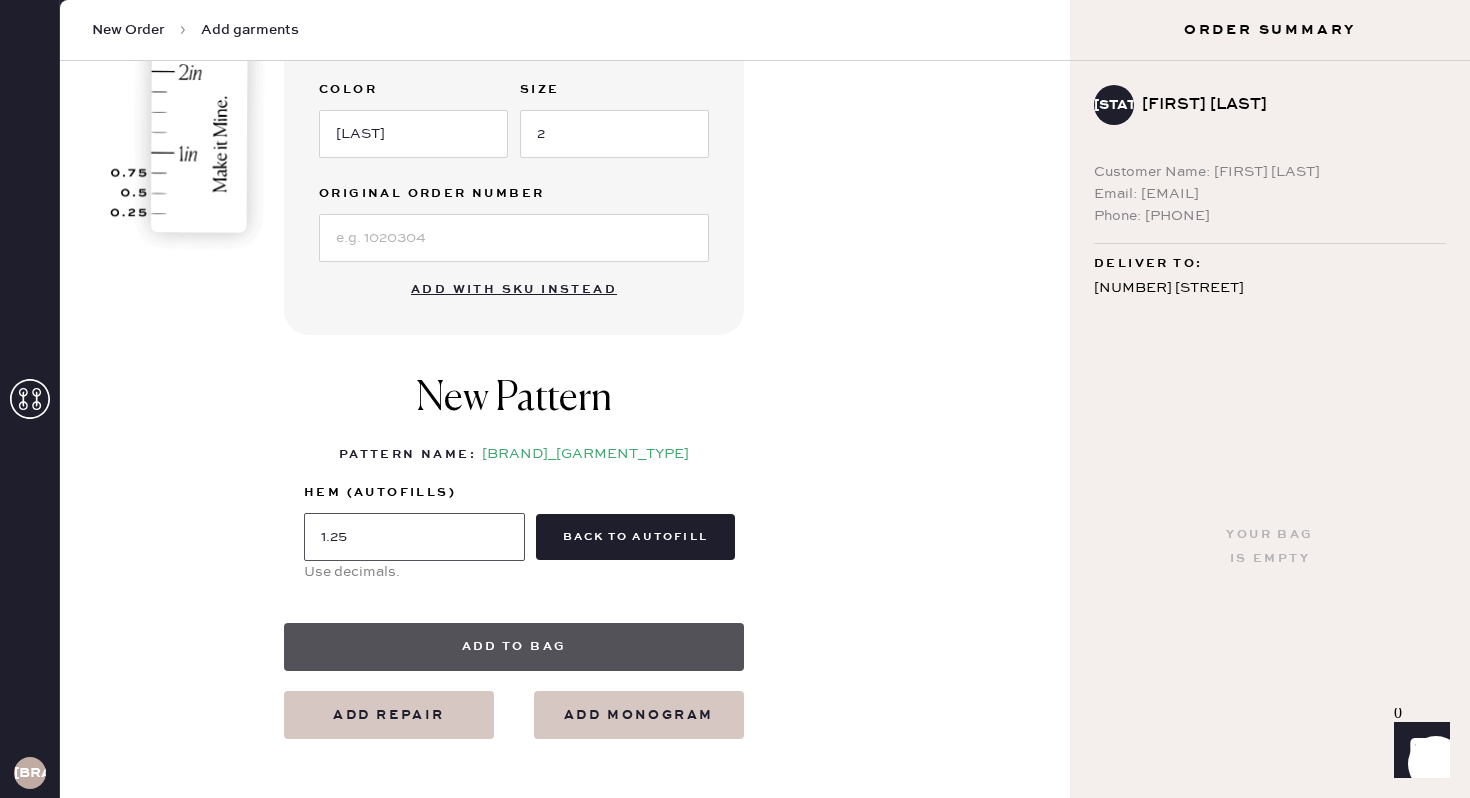 type on "1.25" 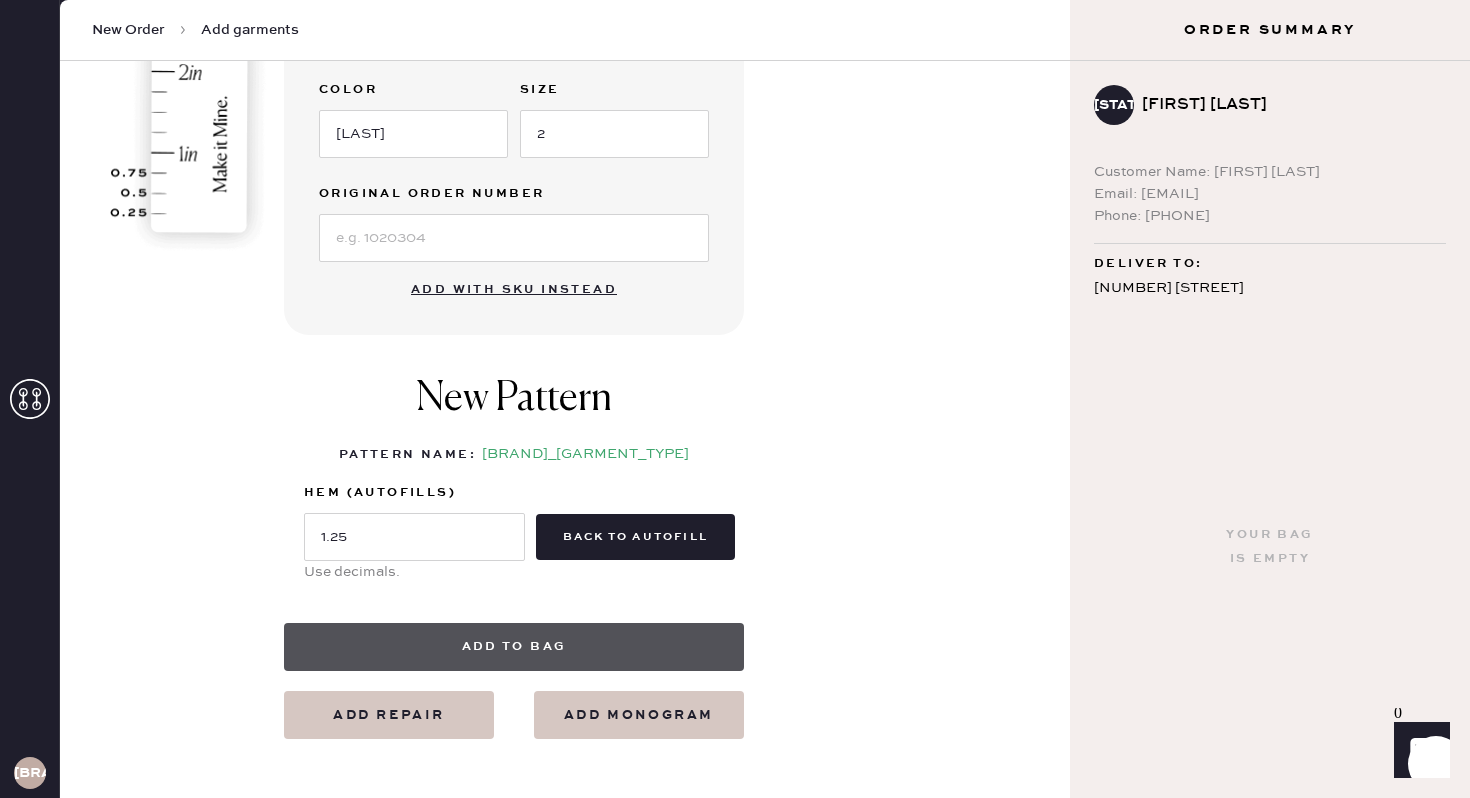 click on "Add to bag" at bounding box center [514, 647] 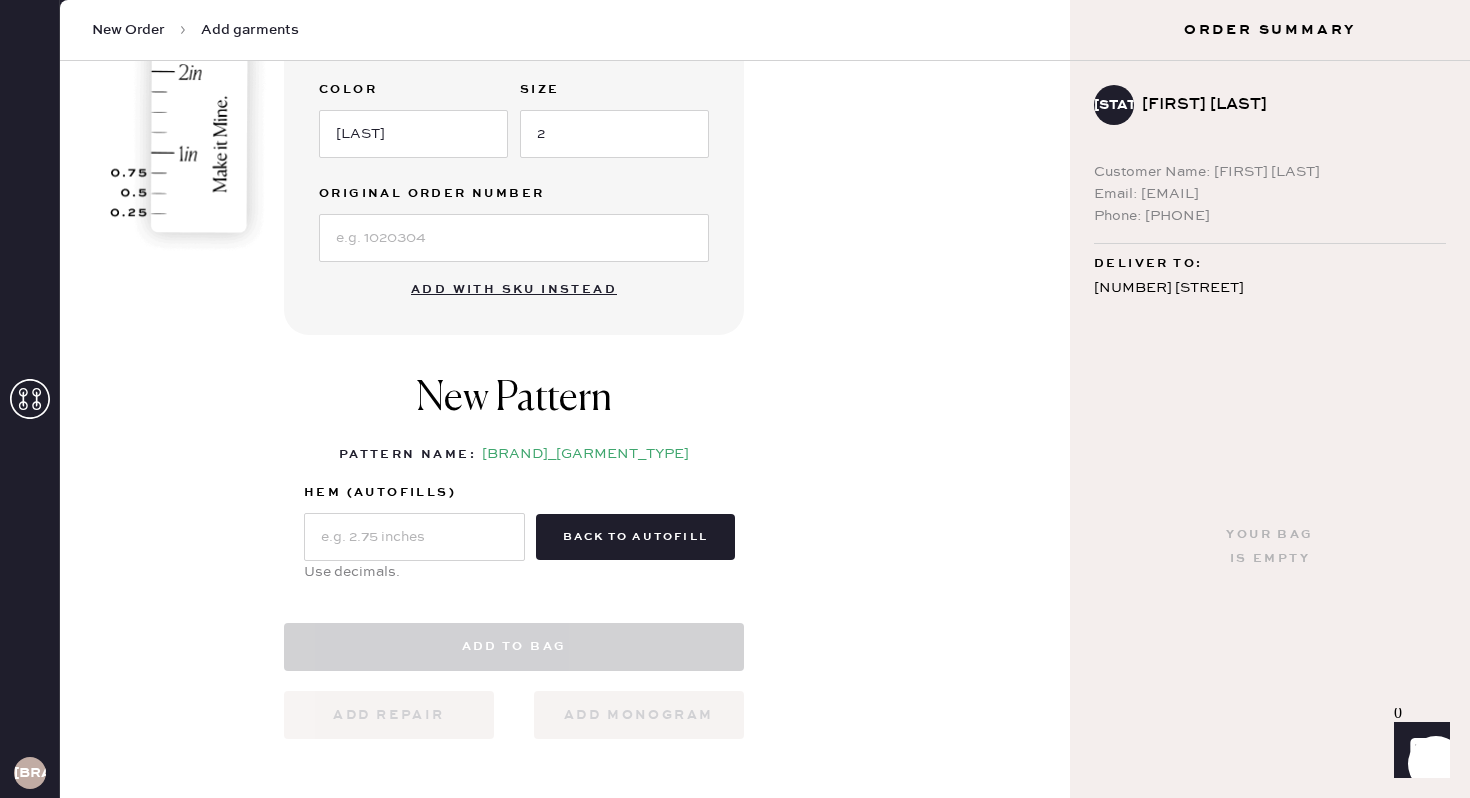 scroll, scrollTop: 678, scrollLeft: 0, axis: vertical 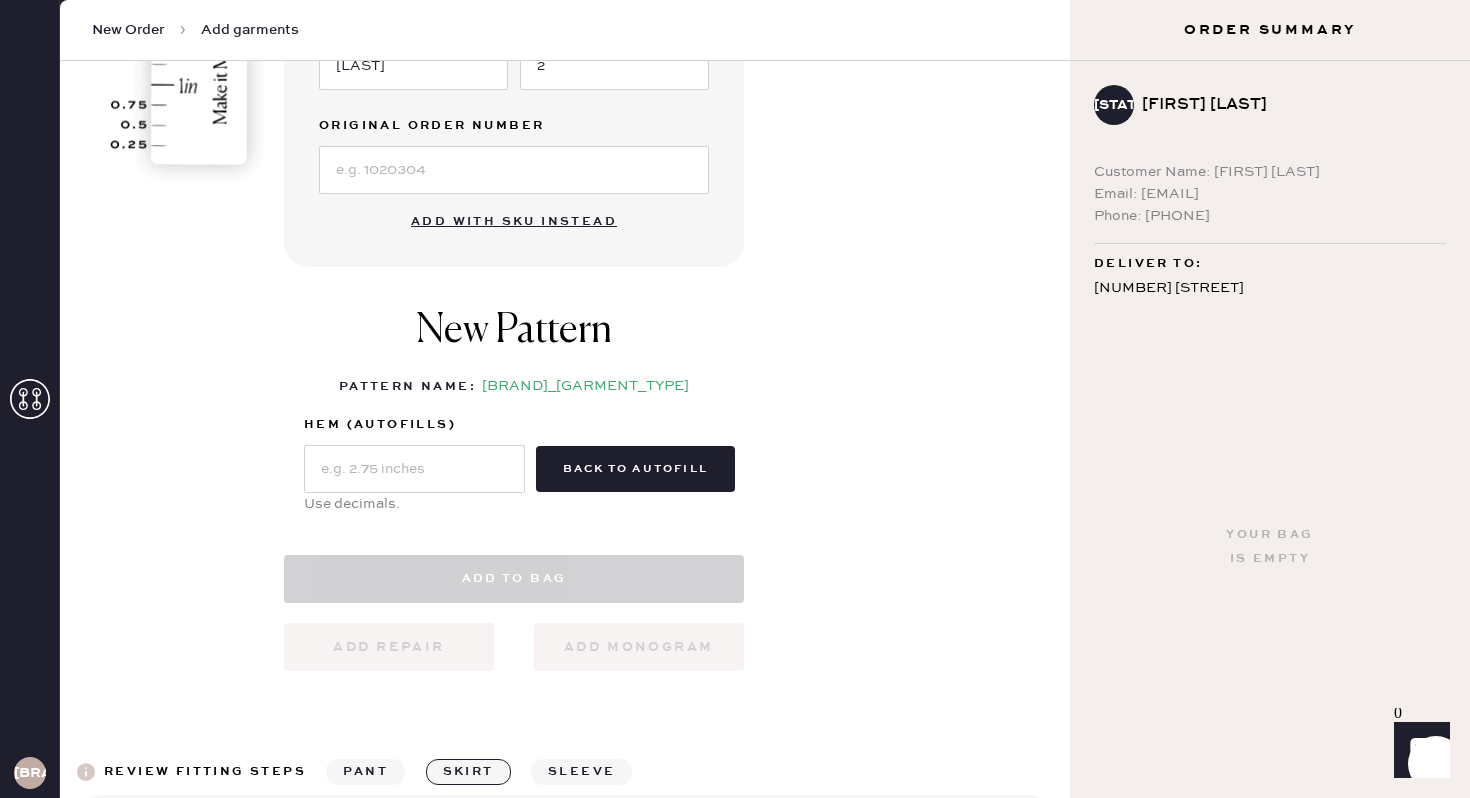 select on "7" 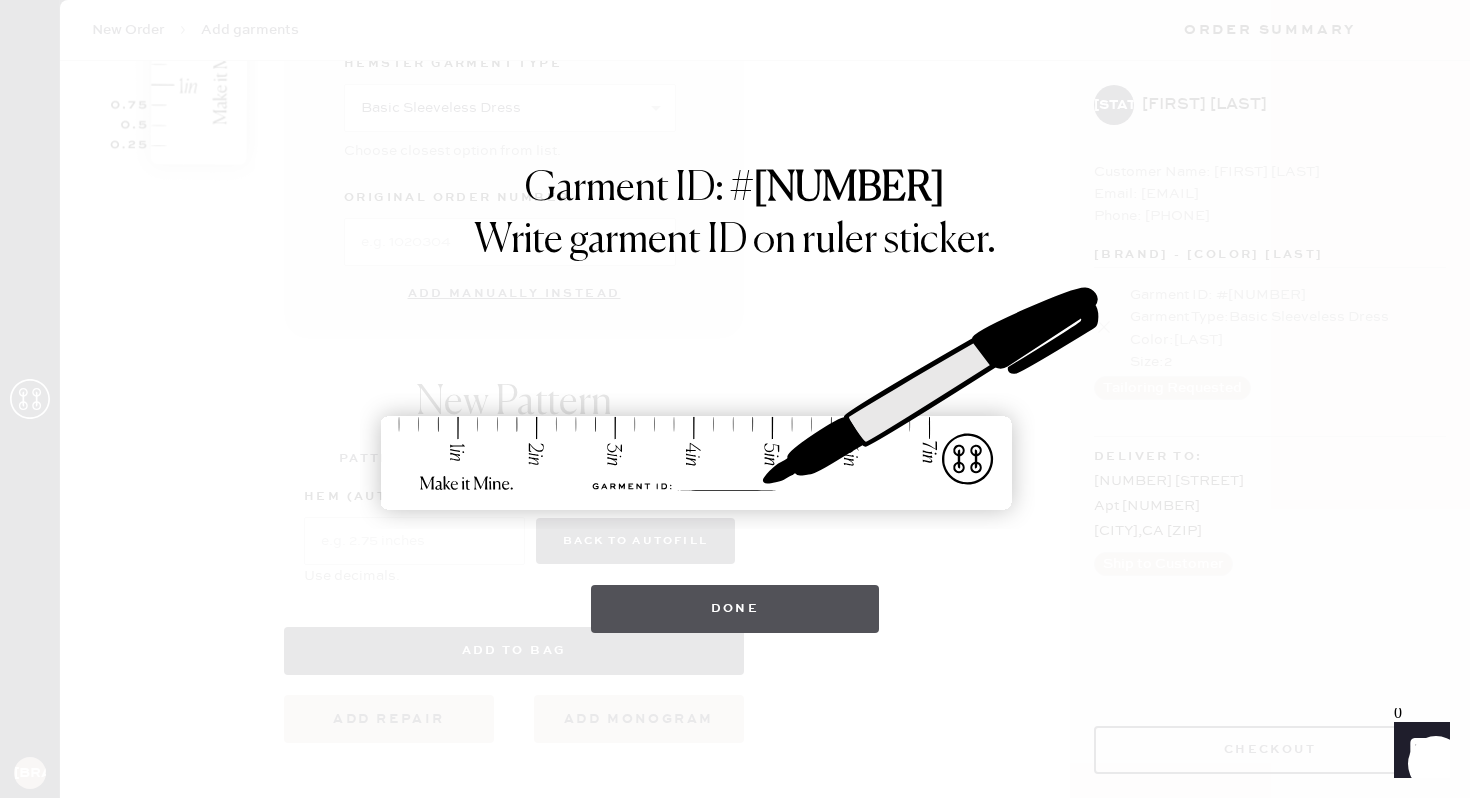click on "Done" at bounding box center [735, 609] 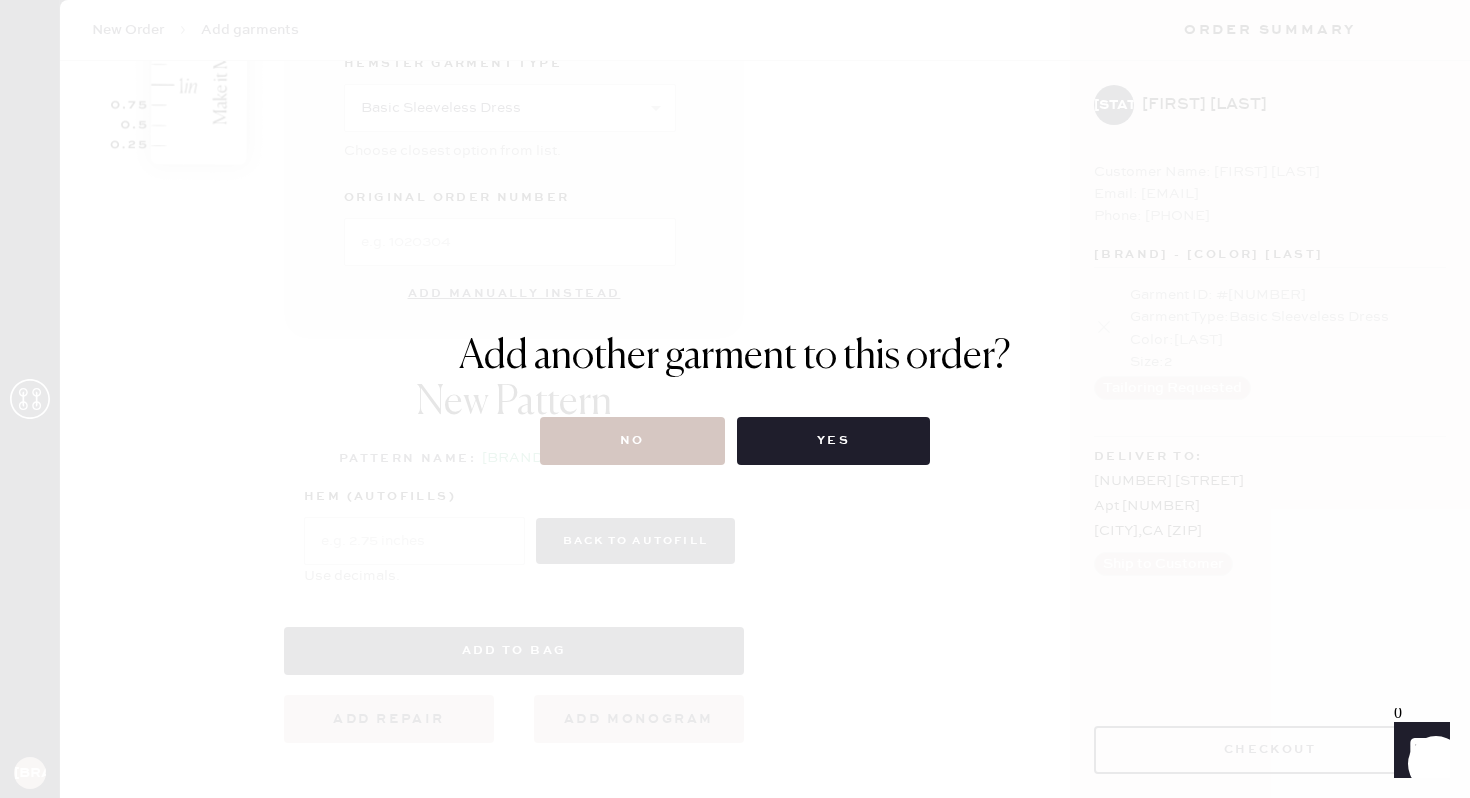 click on "Add another garment to this order? No Yes" at bounding box center (735, 399) 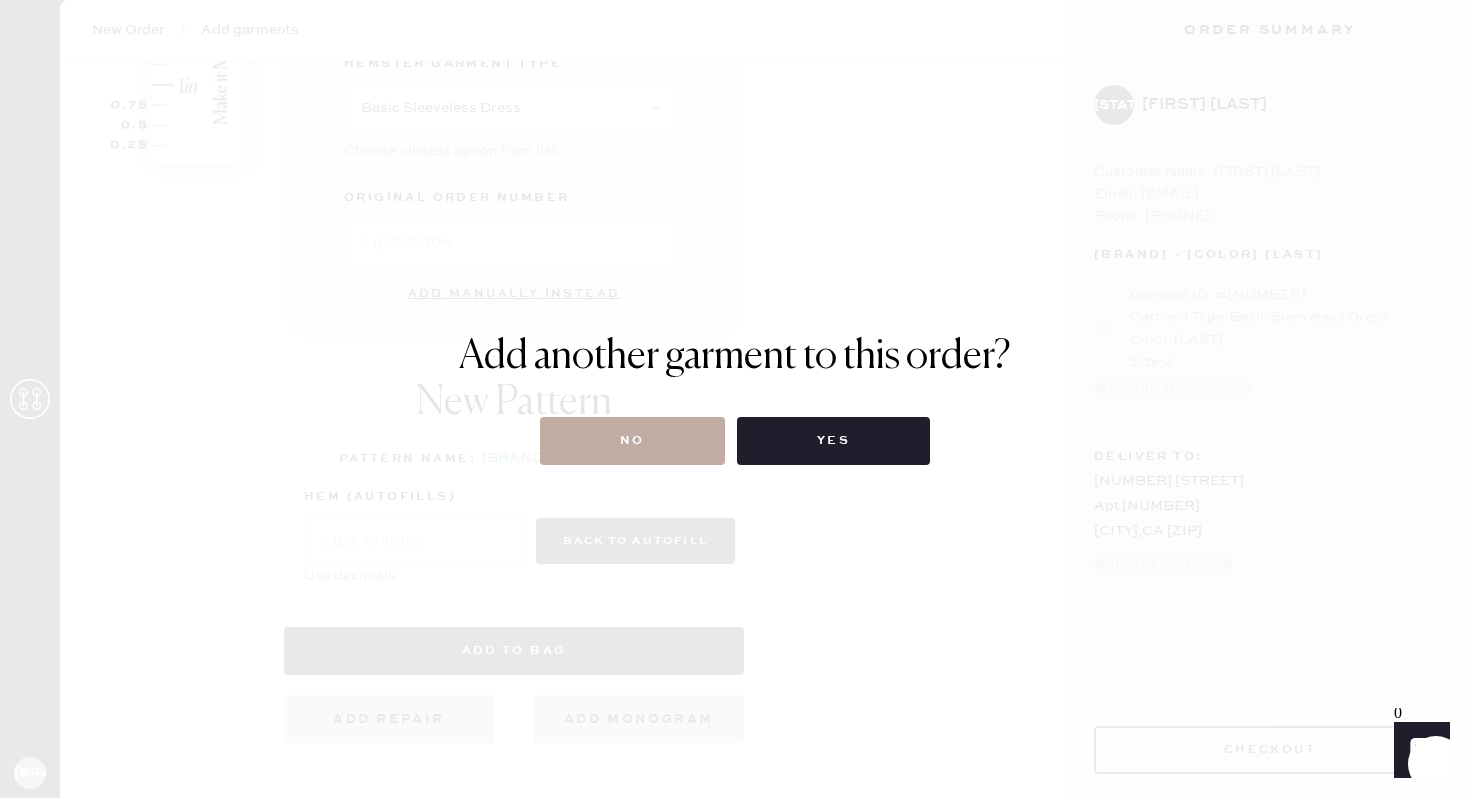 click on "No" at bounding box center (632, 441) 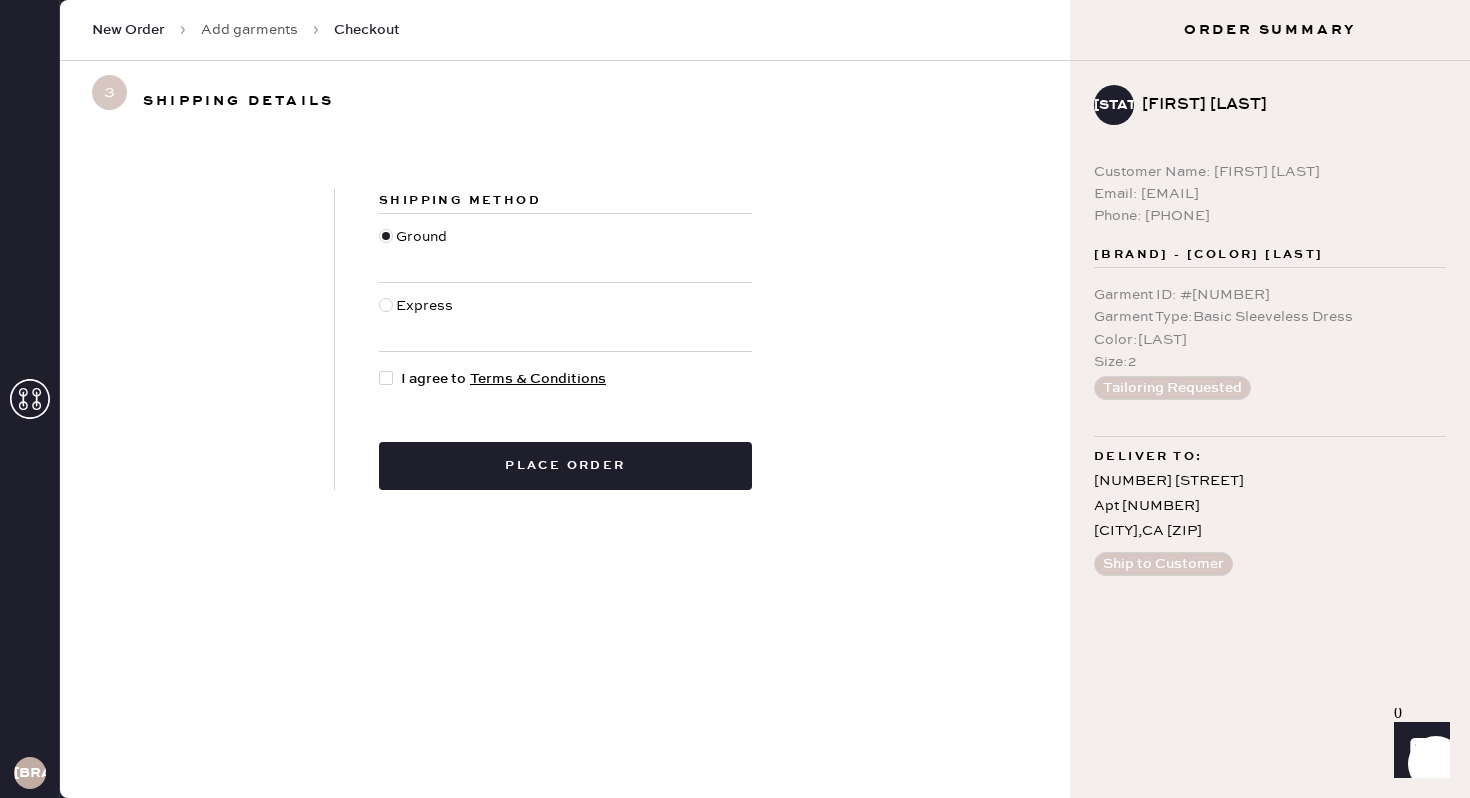 click at bounding box center (386, 305) 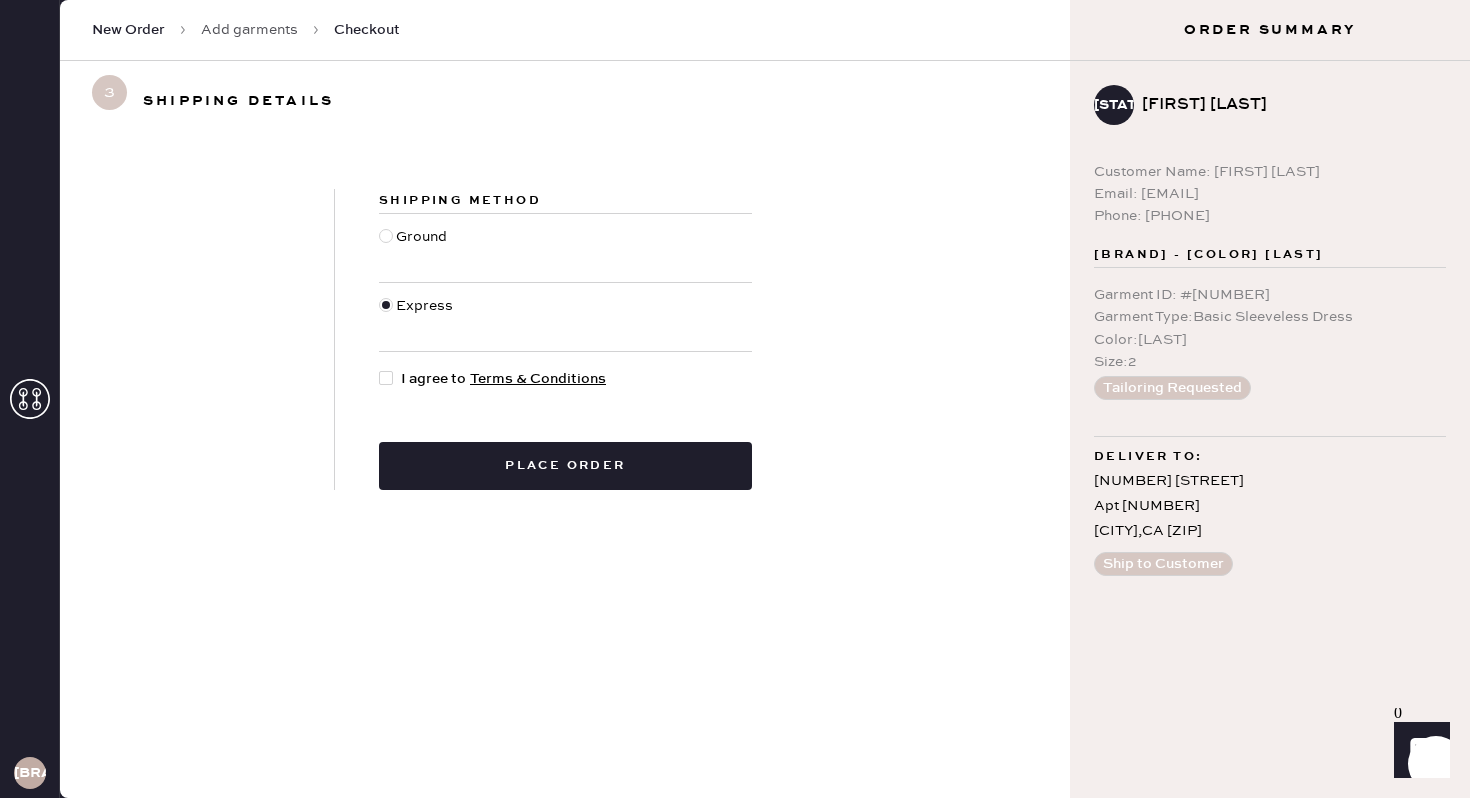 click at bounding box center [386, 378] 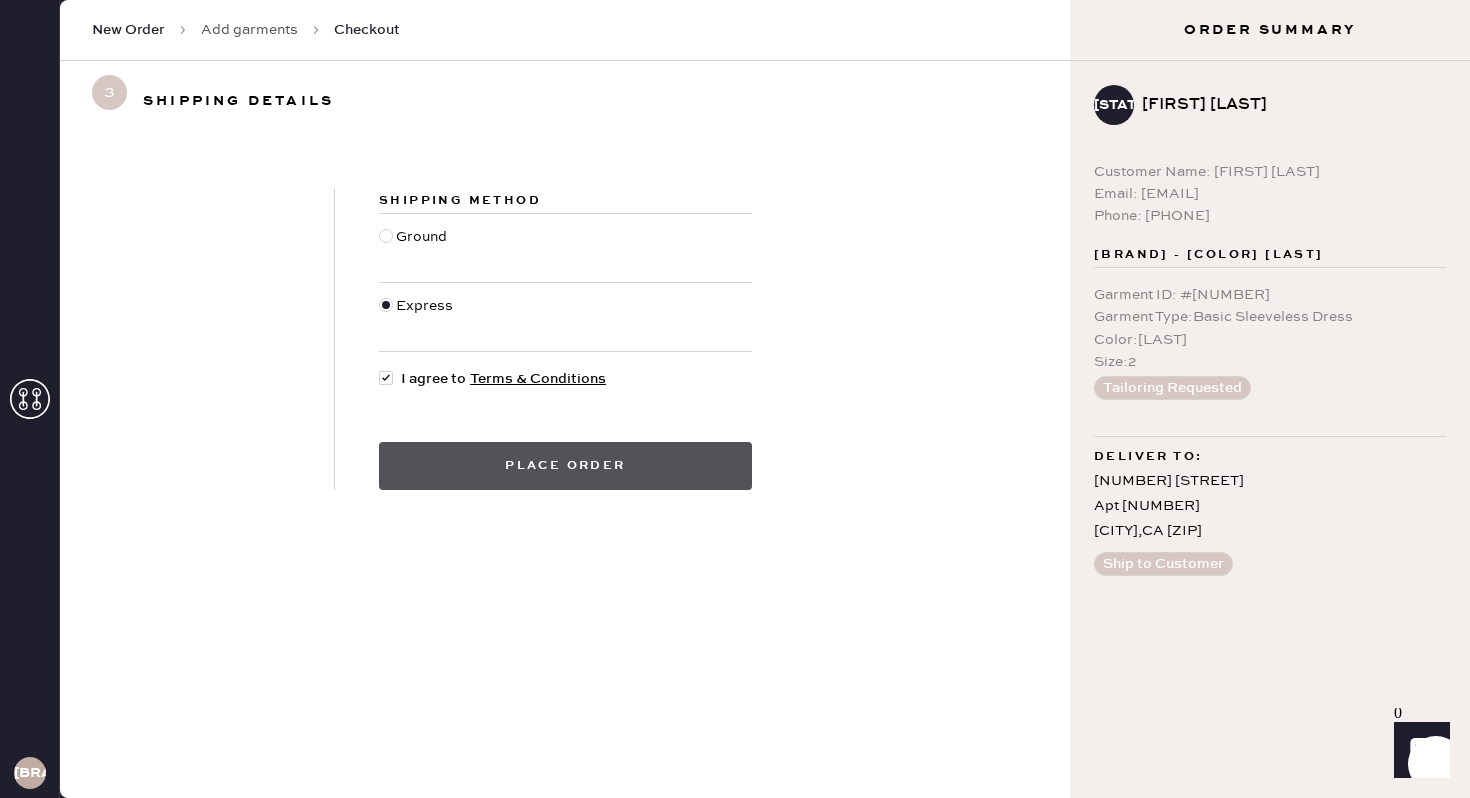 click on "Place order" at bounding box center (565, 466) 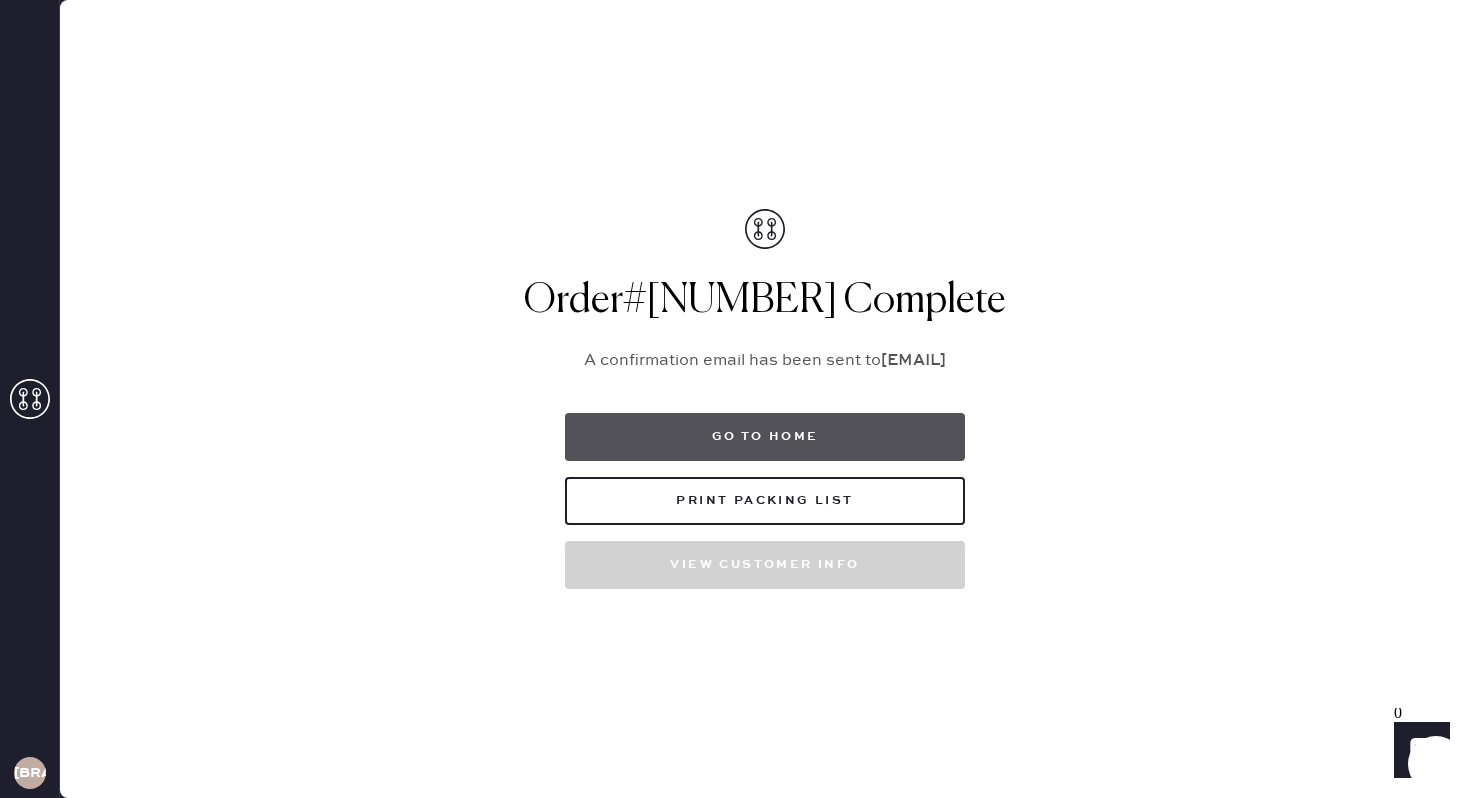 click on "Order  # [NUMBER]   Complete A confirmation email has been sent to  [EMAIL] Go to home Print Packing List View customer info" at bounding box center (765, 399) 